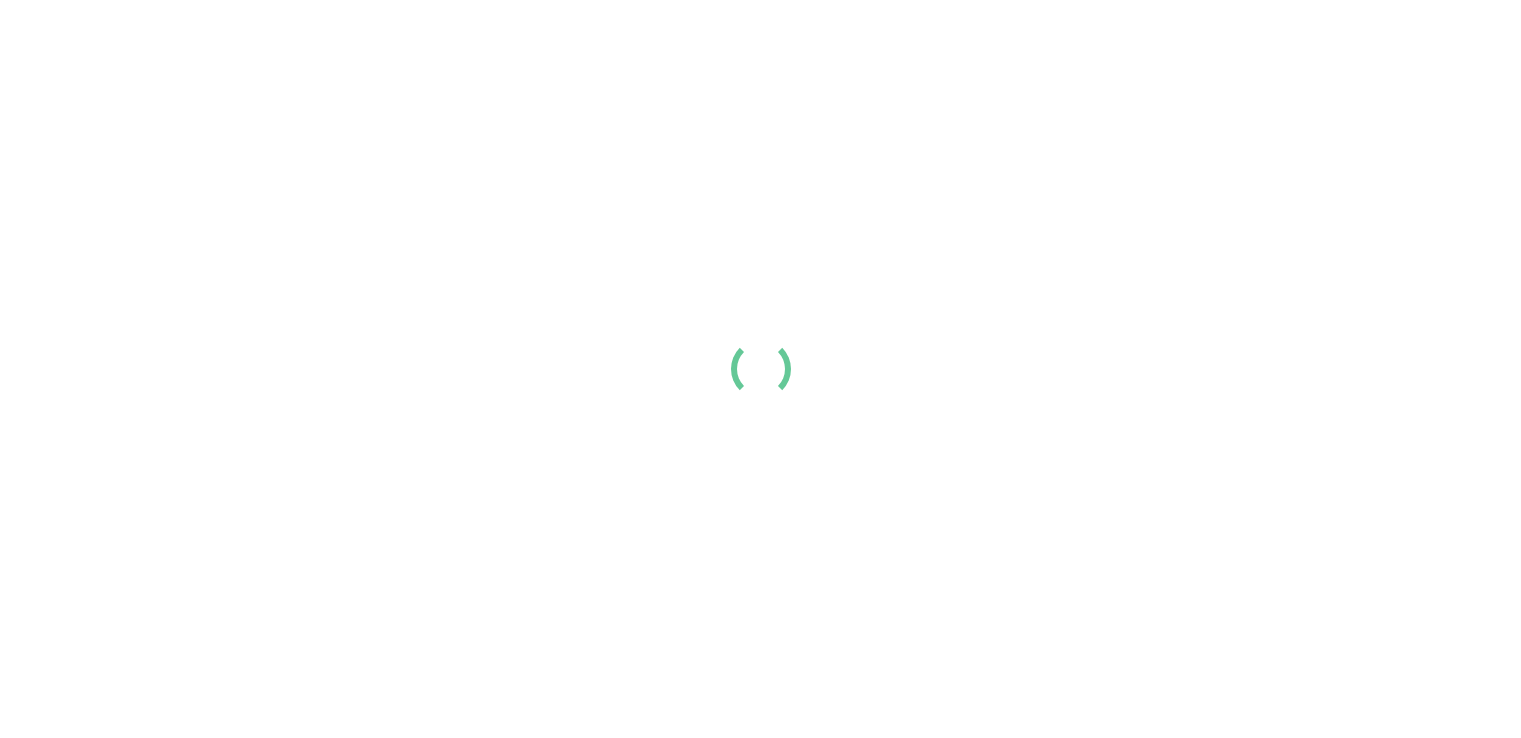 scroll, scrollTop: 0, scrollLeft: 0, axis: both 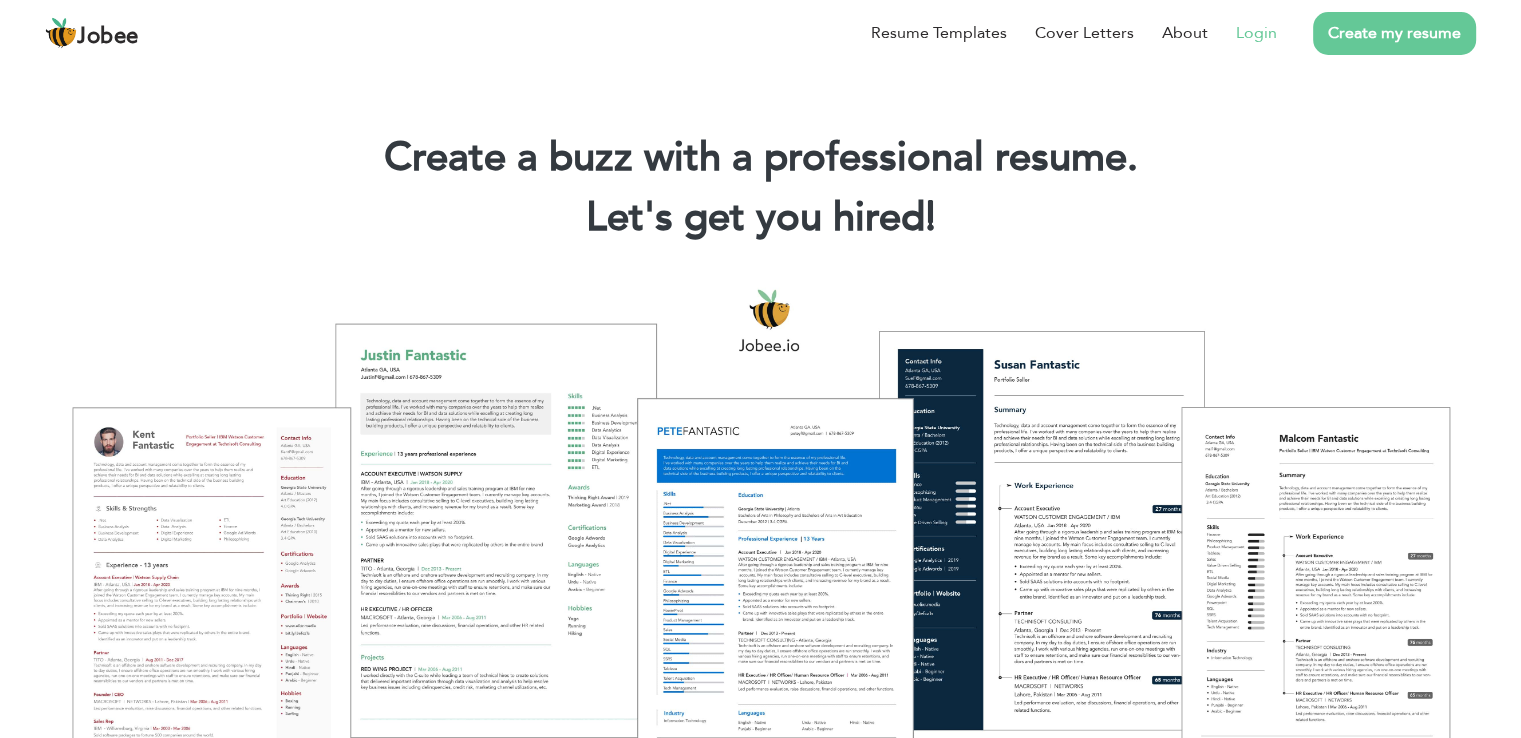 click on "Login" at bounding box center (1256, 33) 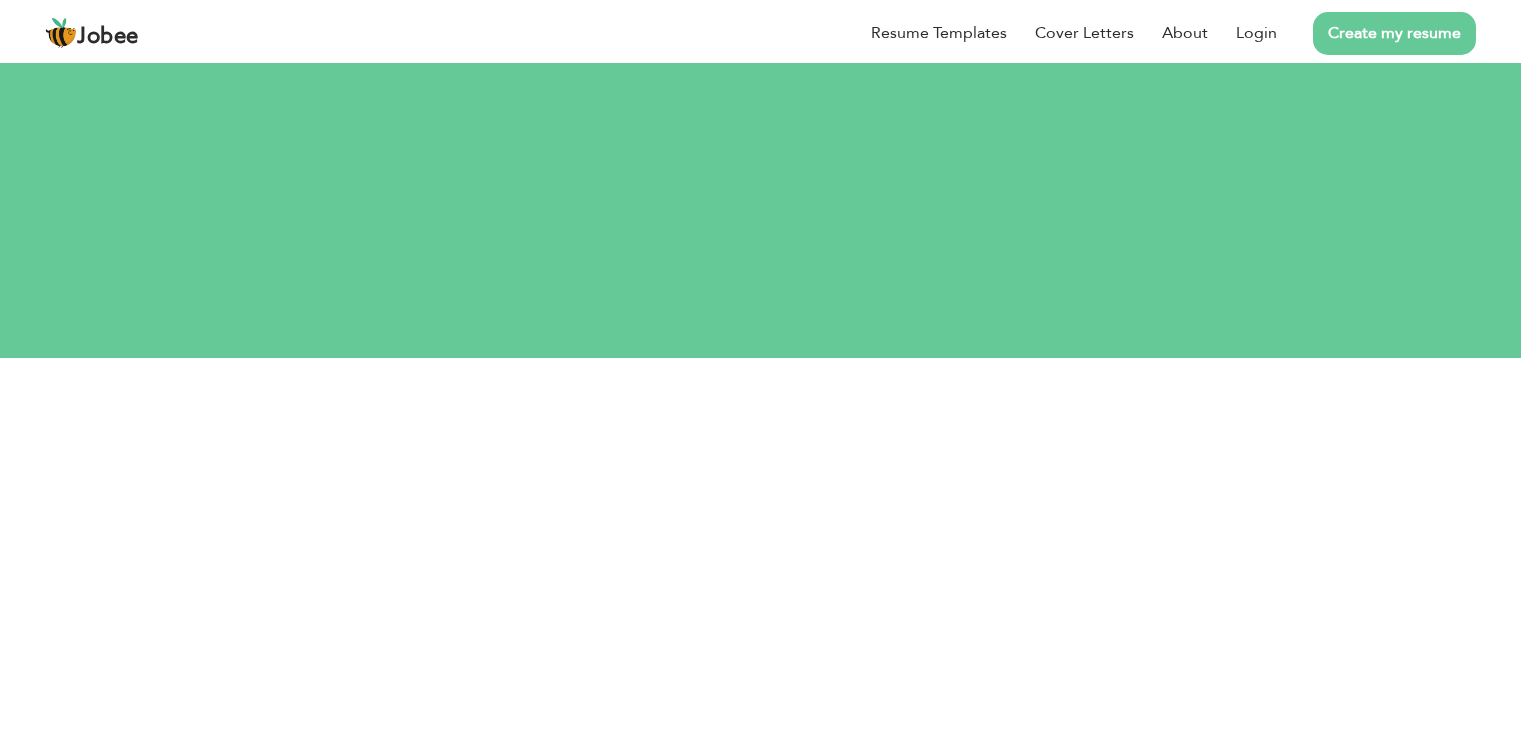 scroll, scrollTop: 0, scrollLeft: 0, axis: both 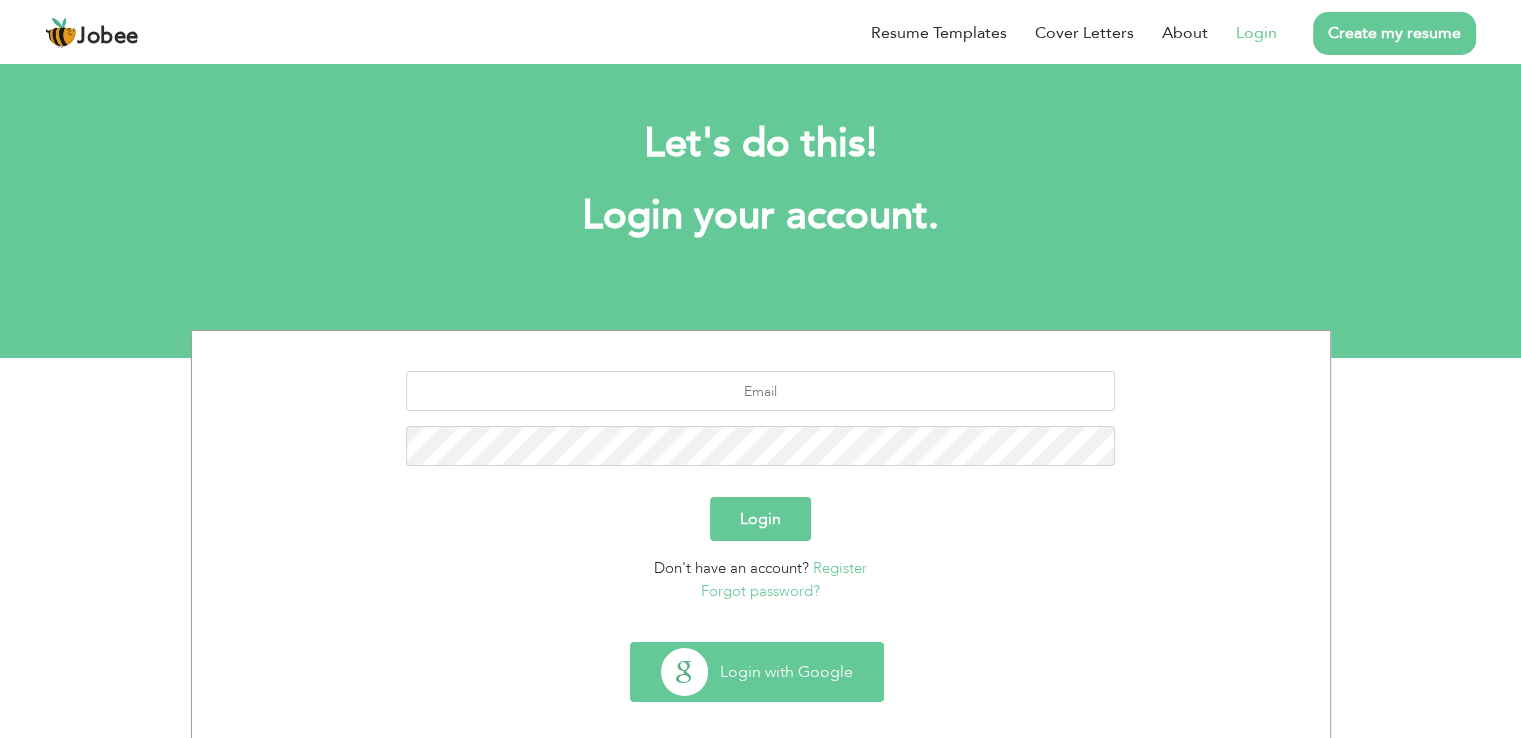 click on "Login with Google" at bounding box center [757, 672] 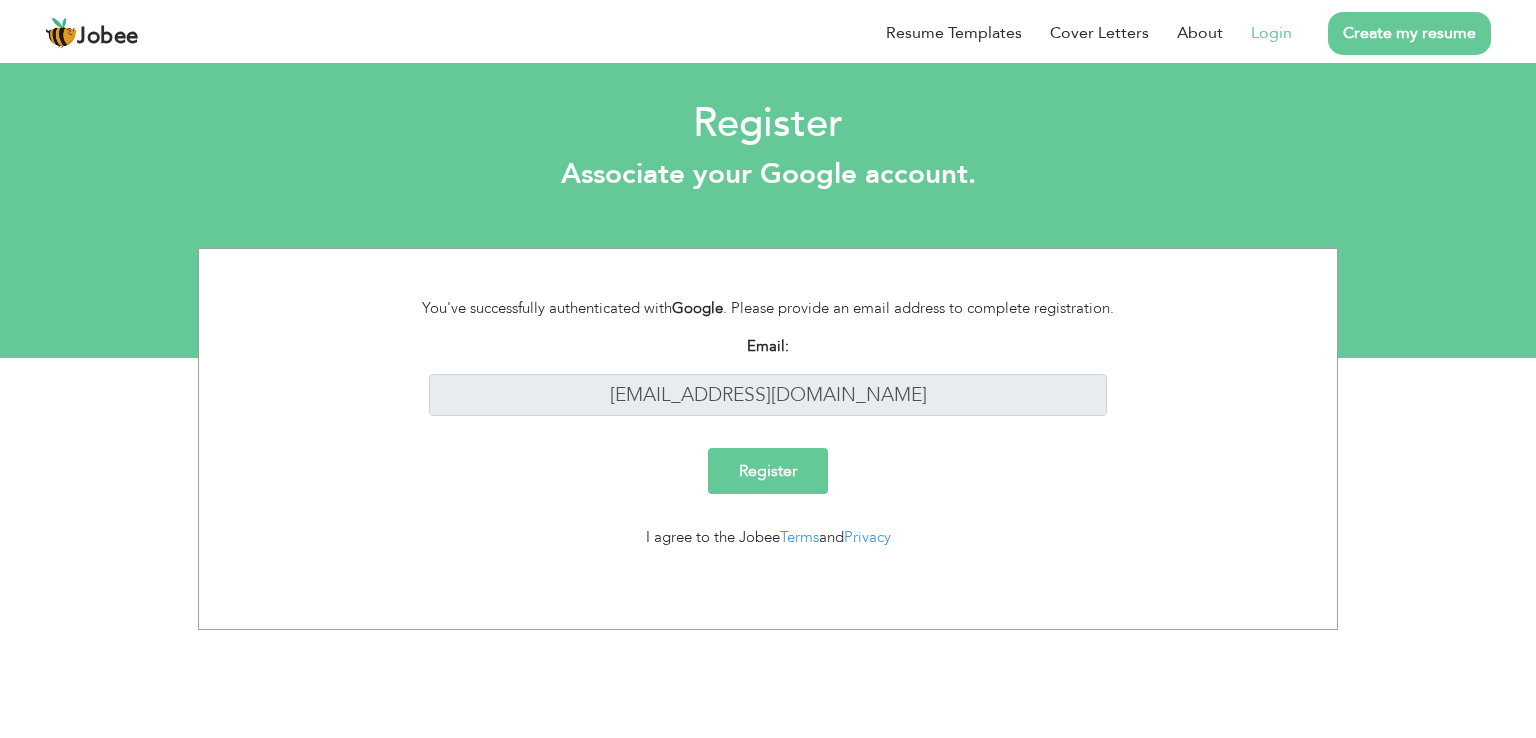 scroll, scrollTop: 0, scrollLeft: 0, axis: both 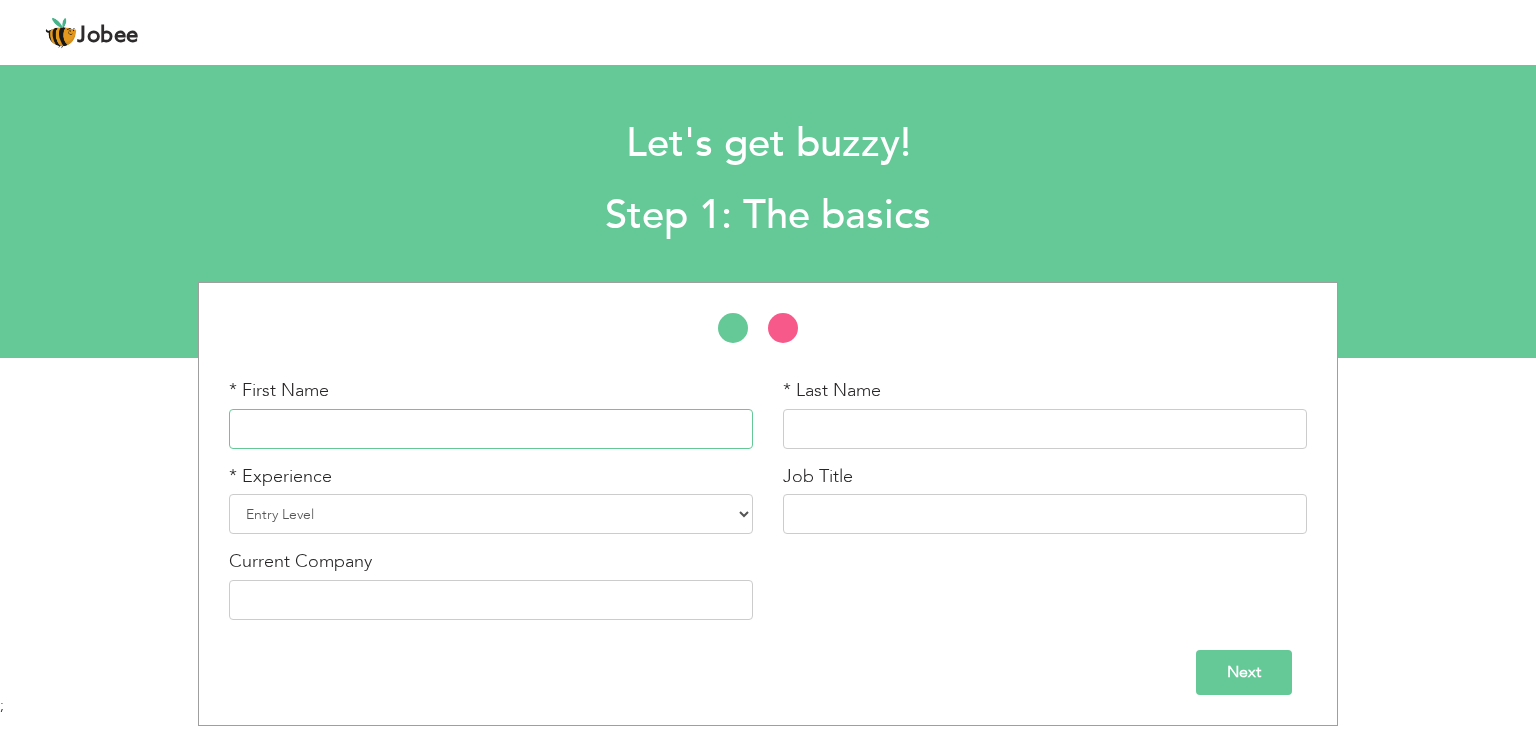 click at bounding box center [491, 429] 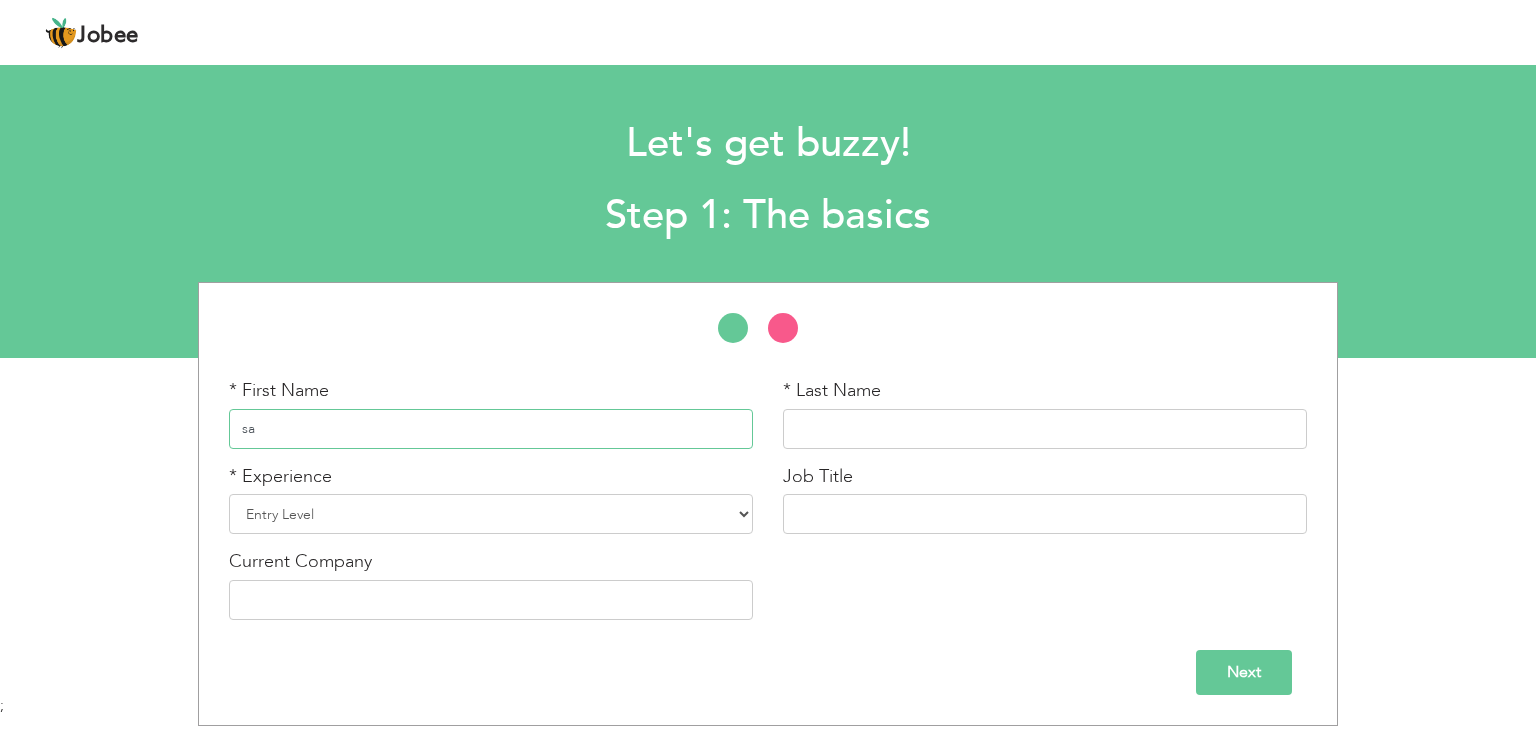 type on "s" 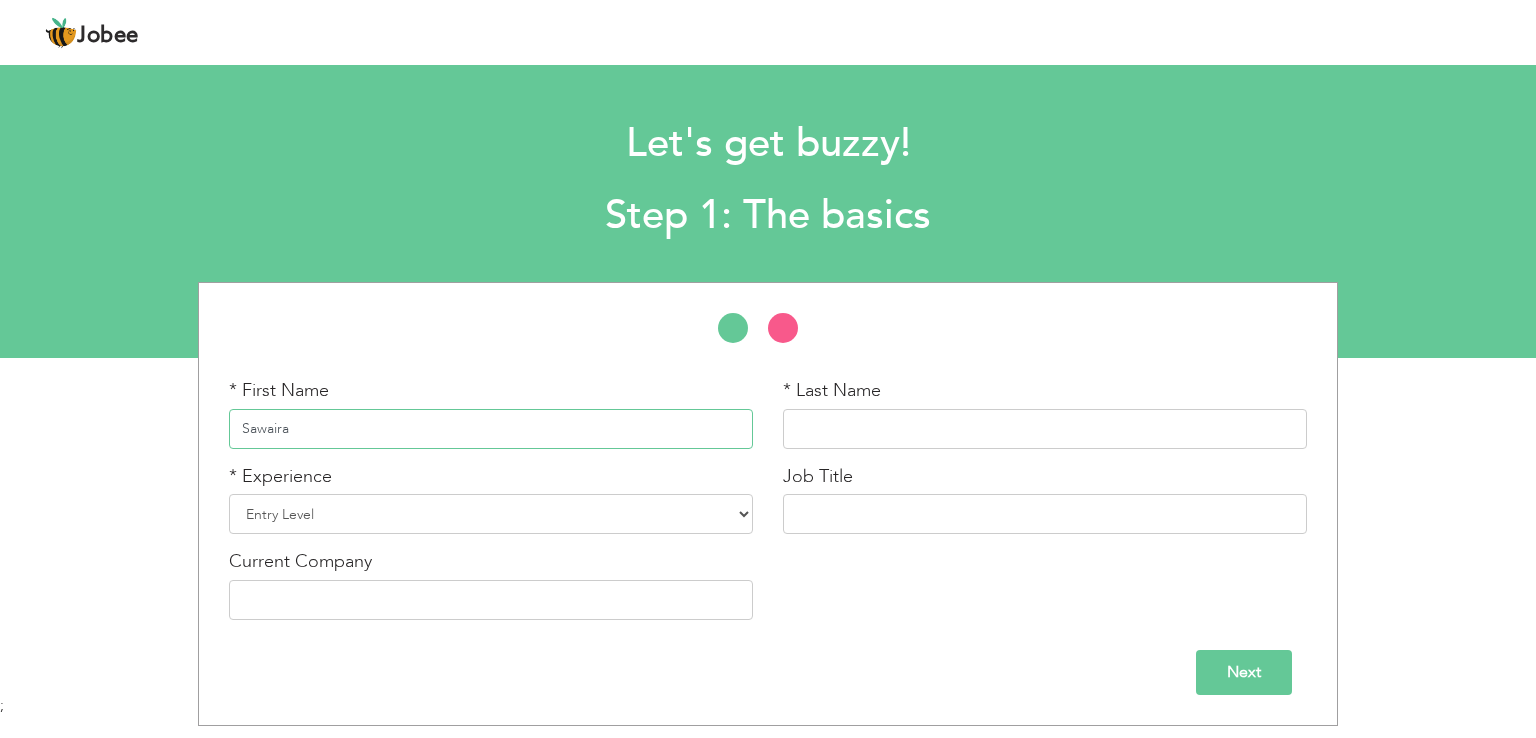 type on "Sawaira" 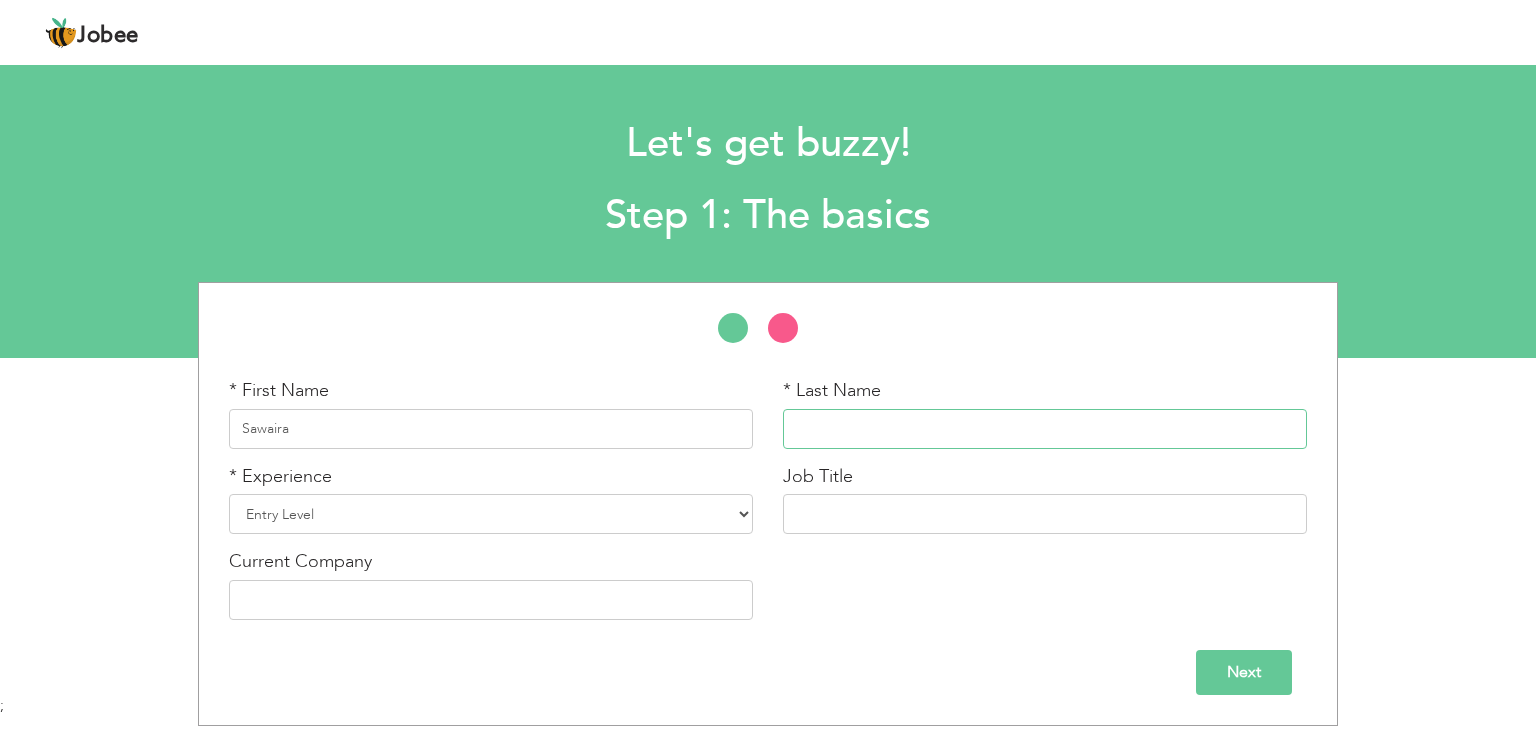 click at bounding box center [1045, 429] 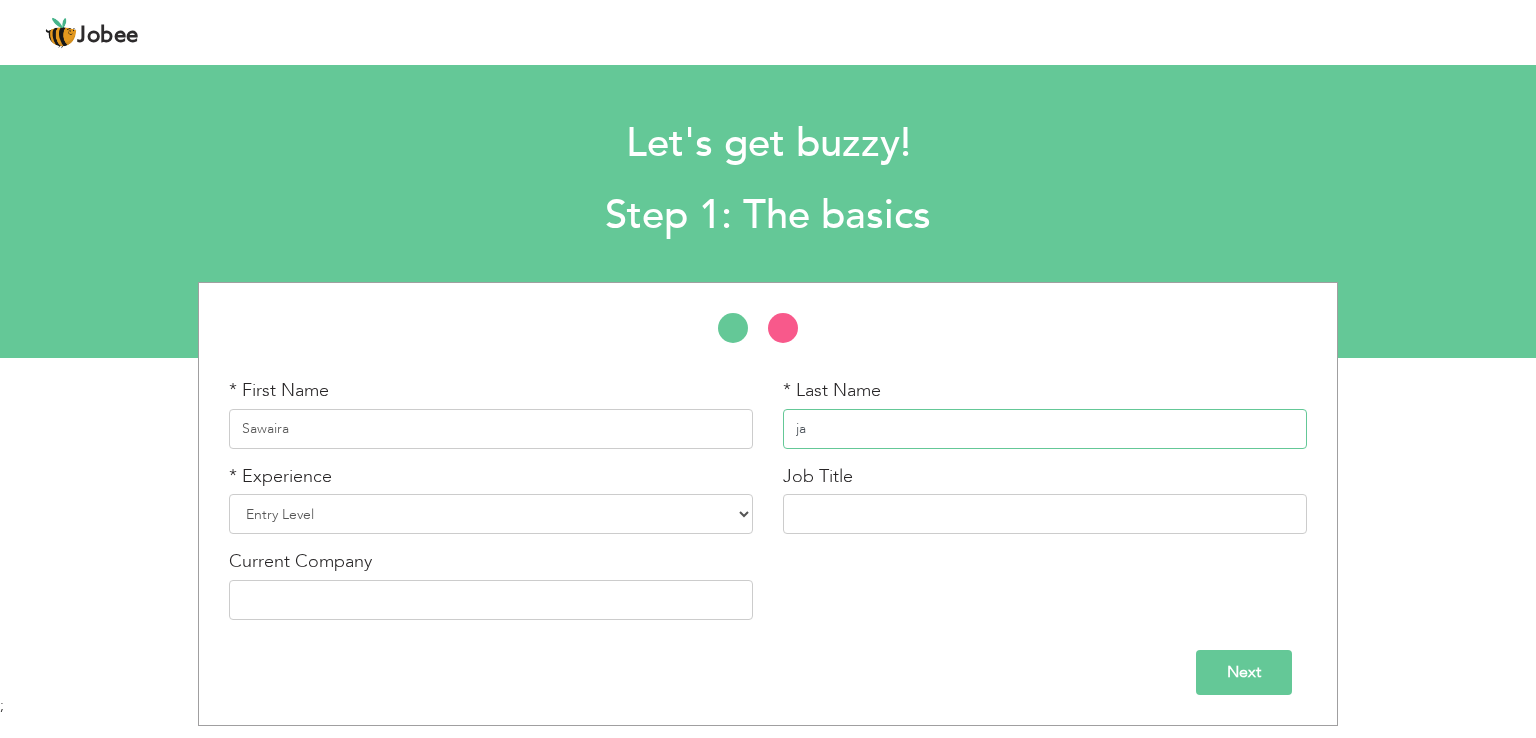 type on "j" 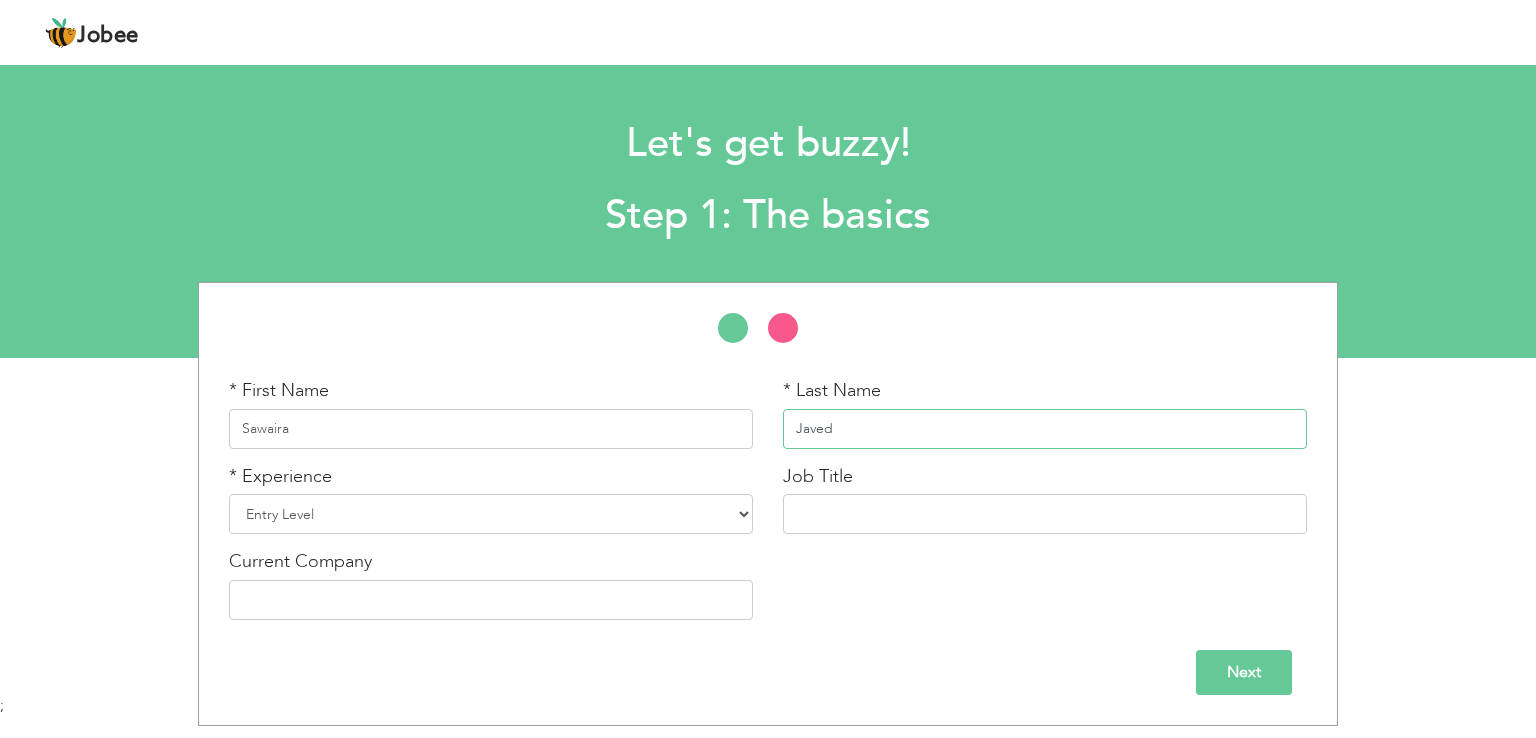 type on "Javed" 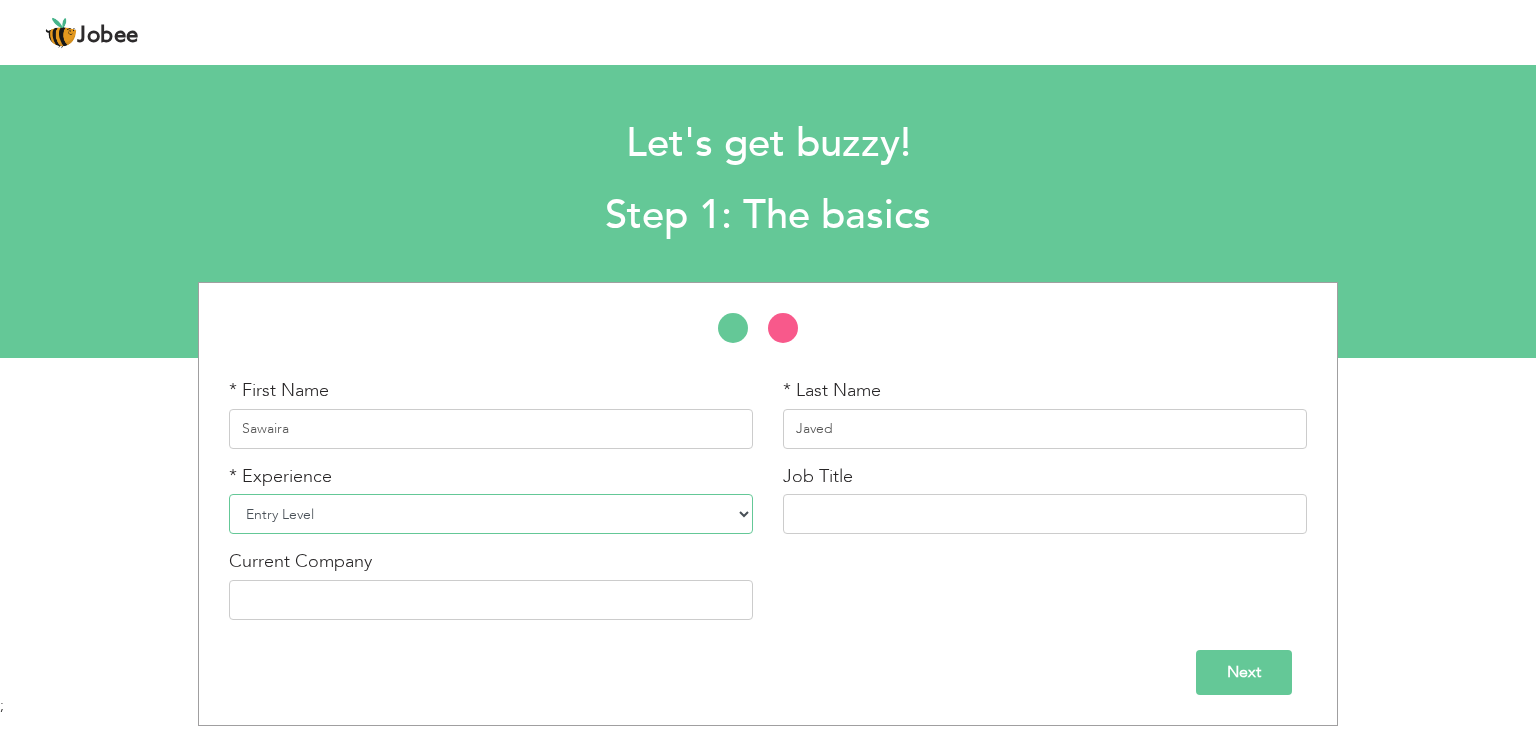 click on "Entry Level
Less than 1 Year
1 Year
2 Years
3 Years
4 Years
5 Years
6 Years
7 Years
8 Years
9 Years
10 Years
11 Years
12 Years
13 Years
14 Years
15 Years
16 Years
17 Years
18 Years
19 Years
20 Years
21 Years
22 Years
23 Years
24 Years
25 Years
26 Years
27 Years
28 Years
29 Years
30 Years
31 Years
32 Years
33 Years
34 Years
35 Years
More than 35 Years" at bounding box center [491, 514] 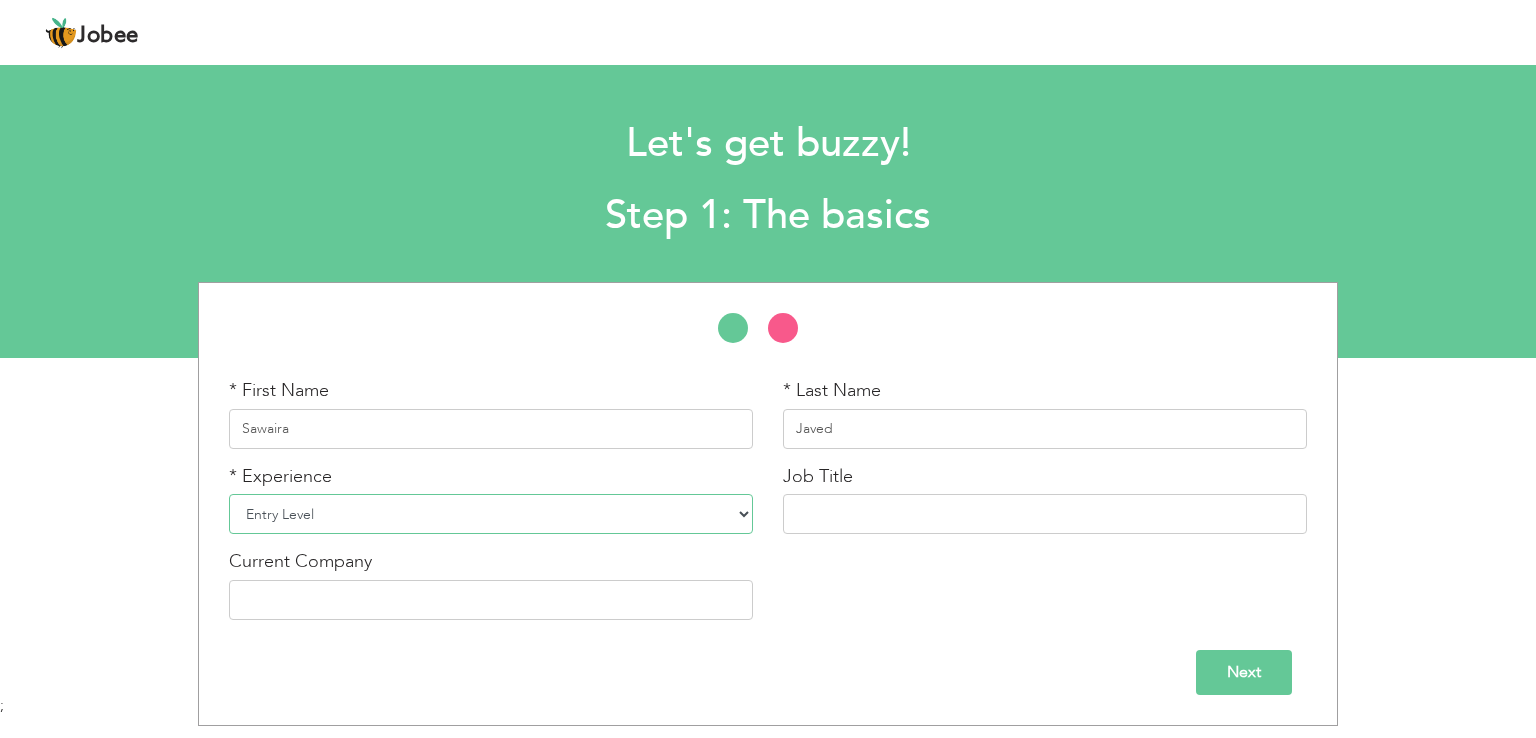 select on "6" 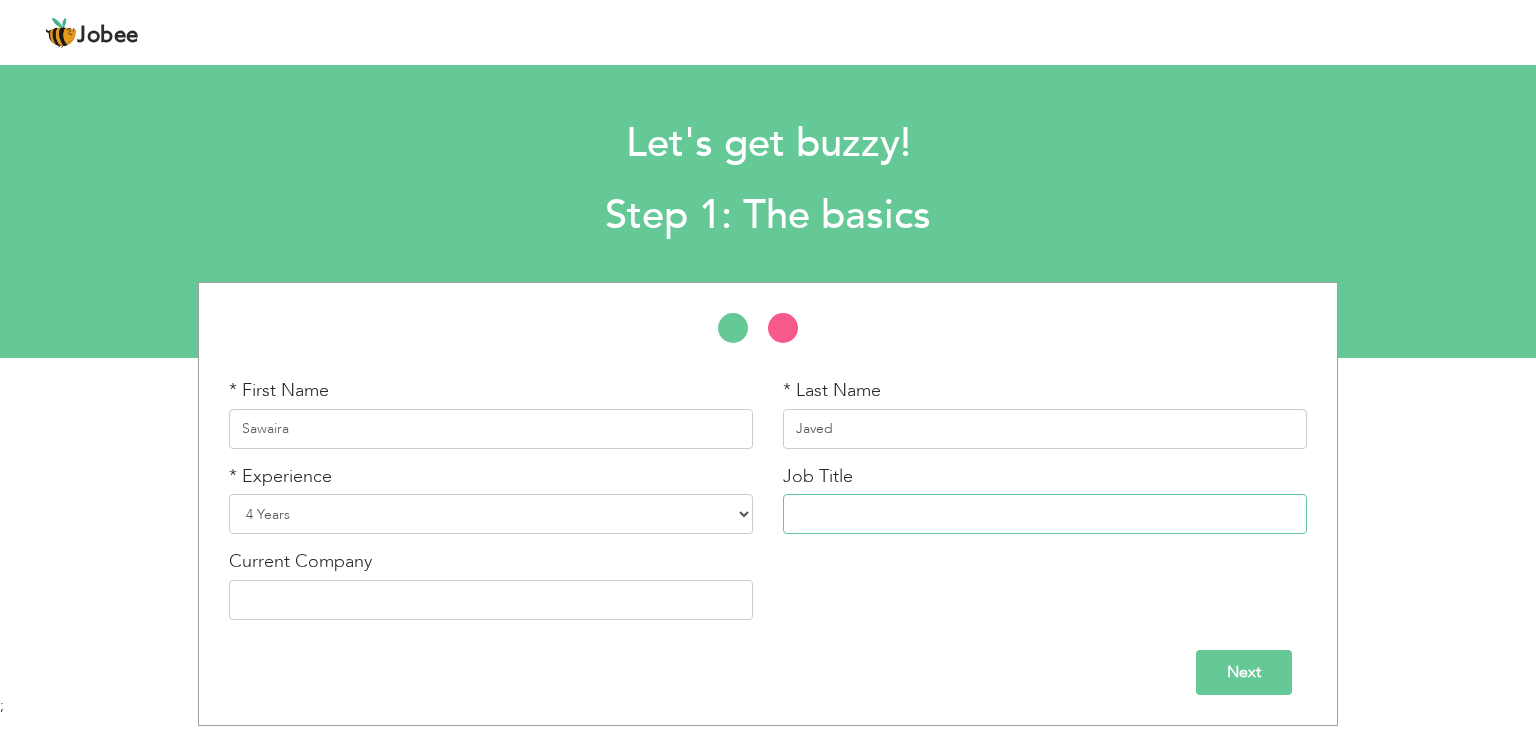 click at bounding box center [1045, 514] 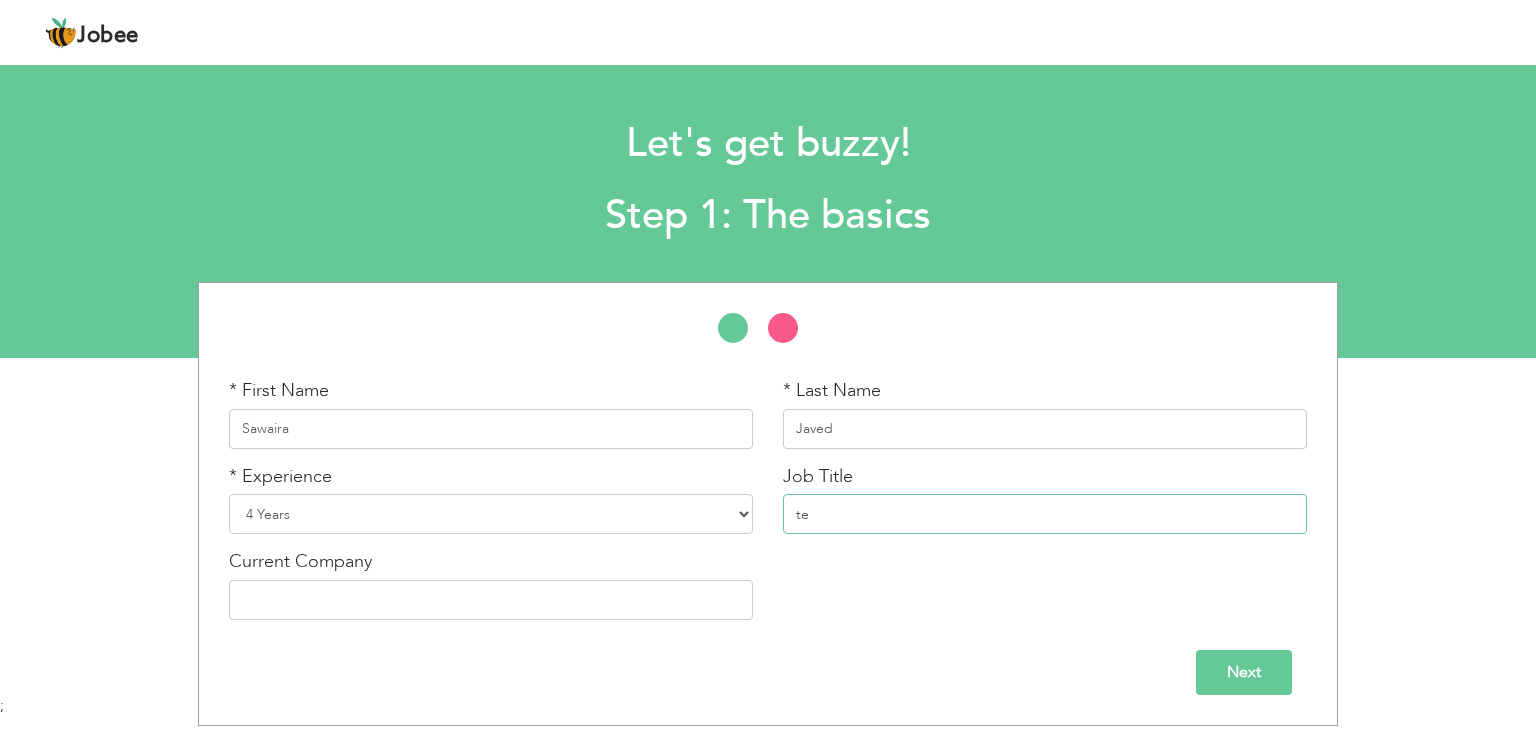 type on "t" 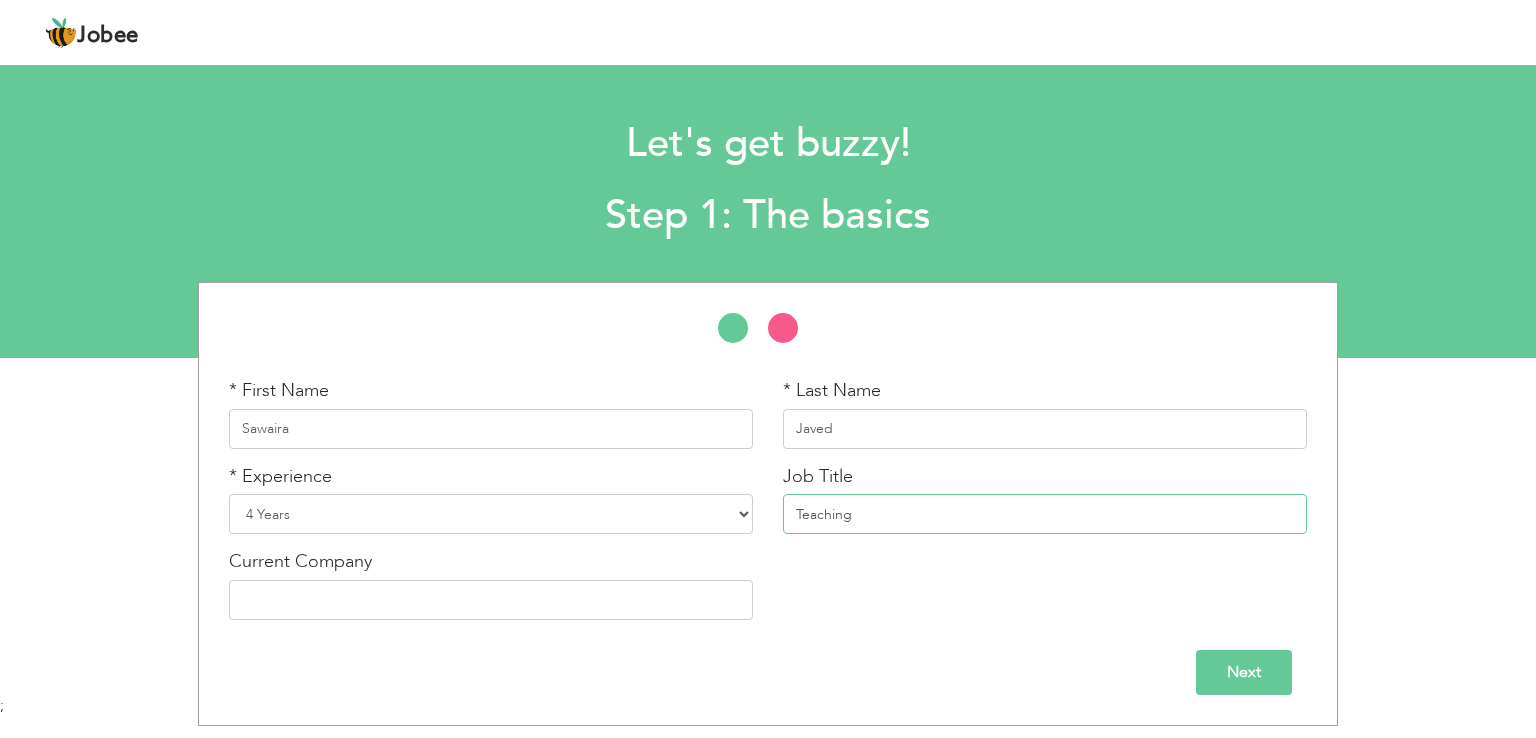 type on "Teaching" 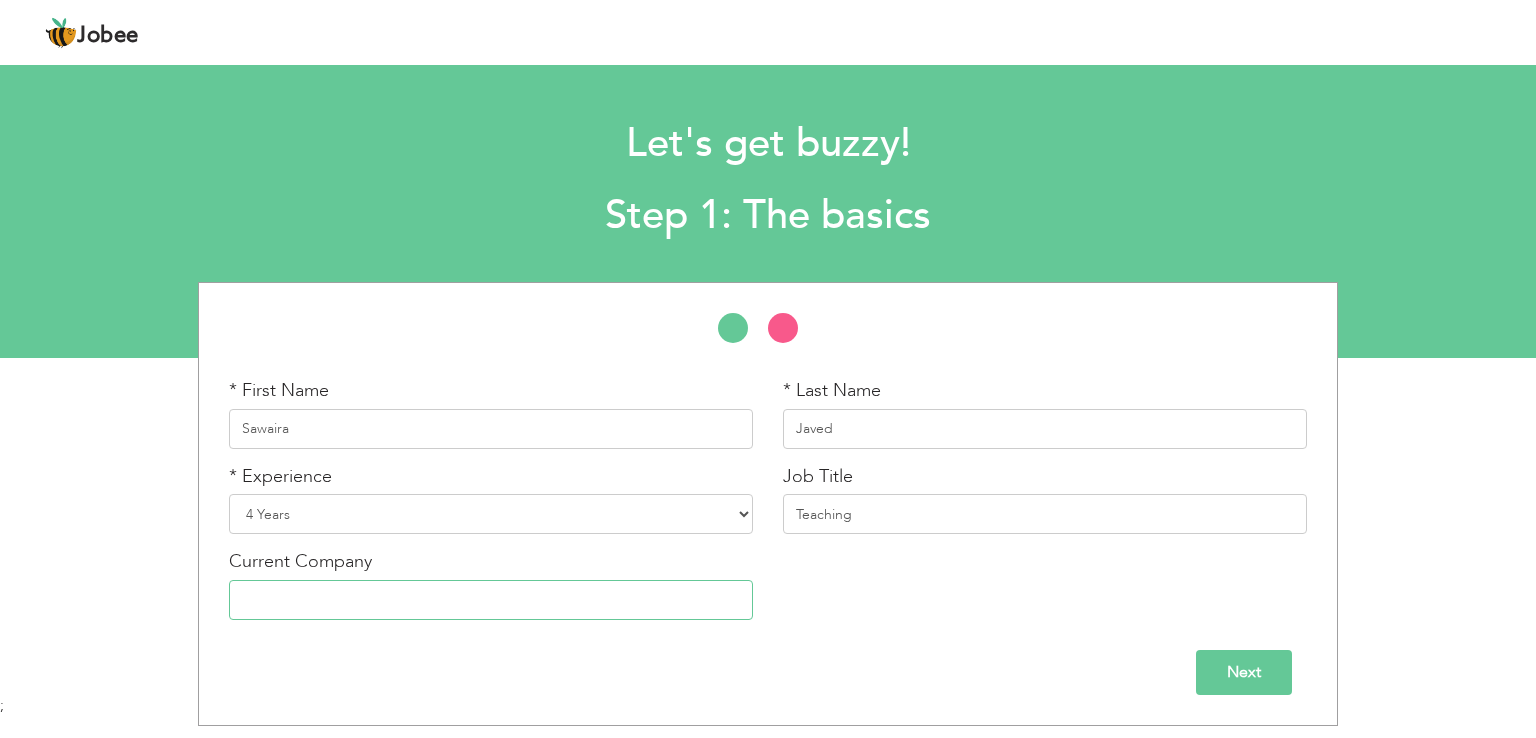 click at bounding box center (491, 600) 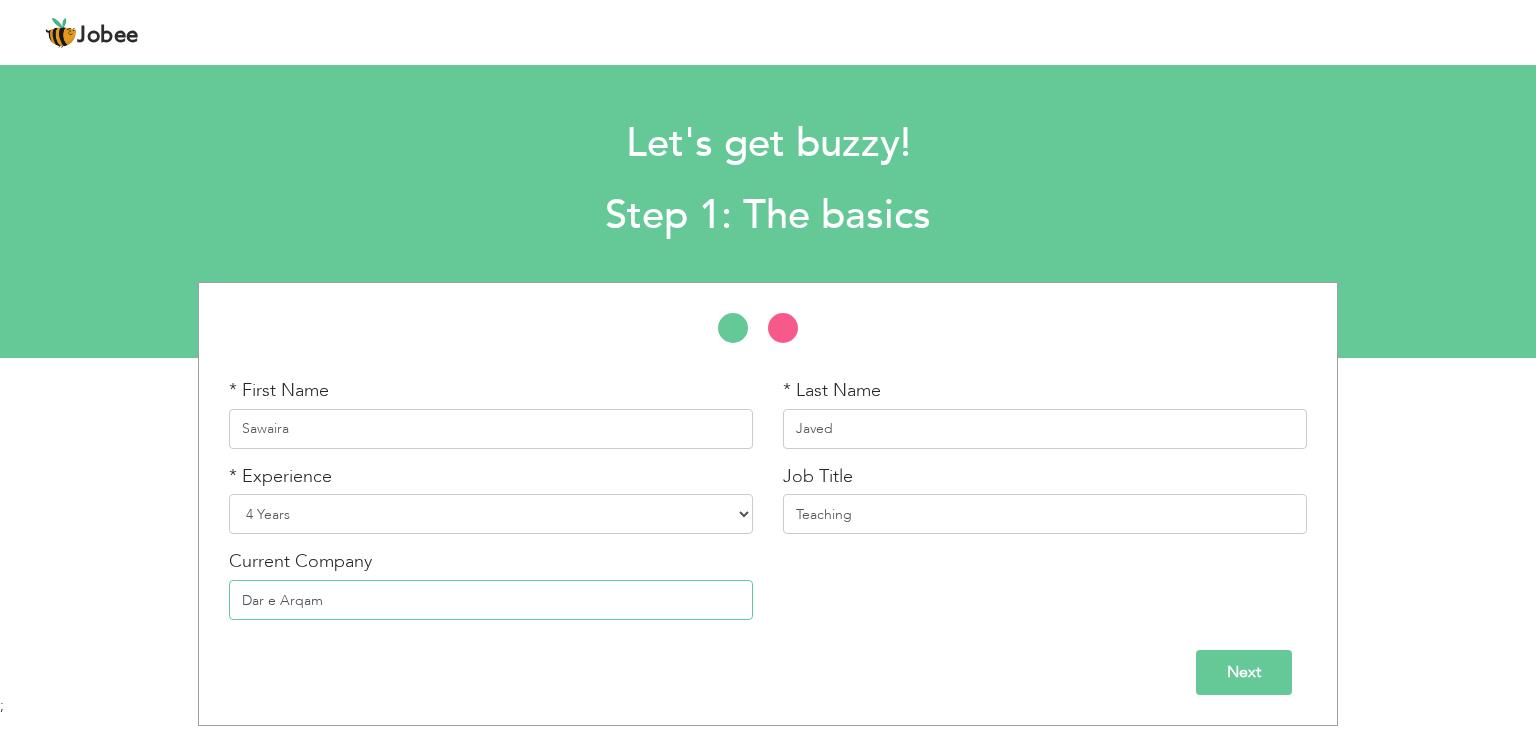 type on "Dar e Arqam" 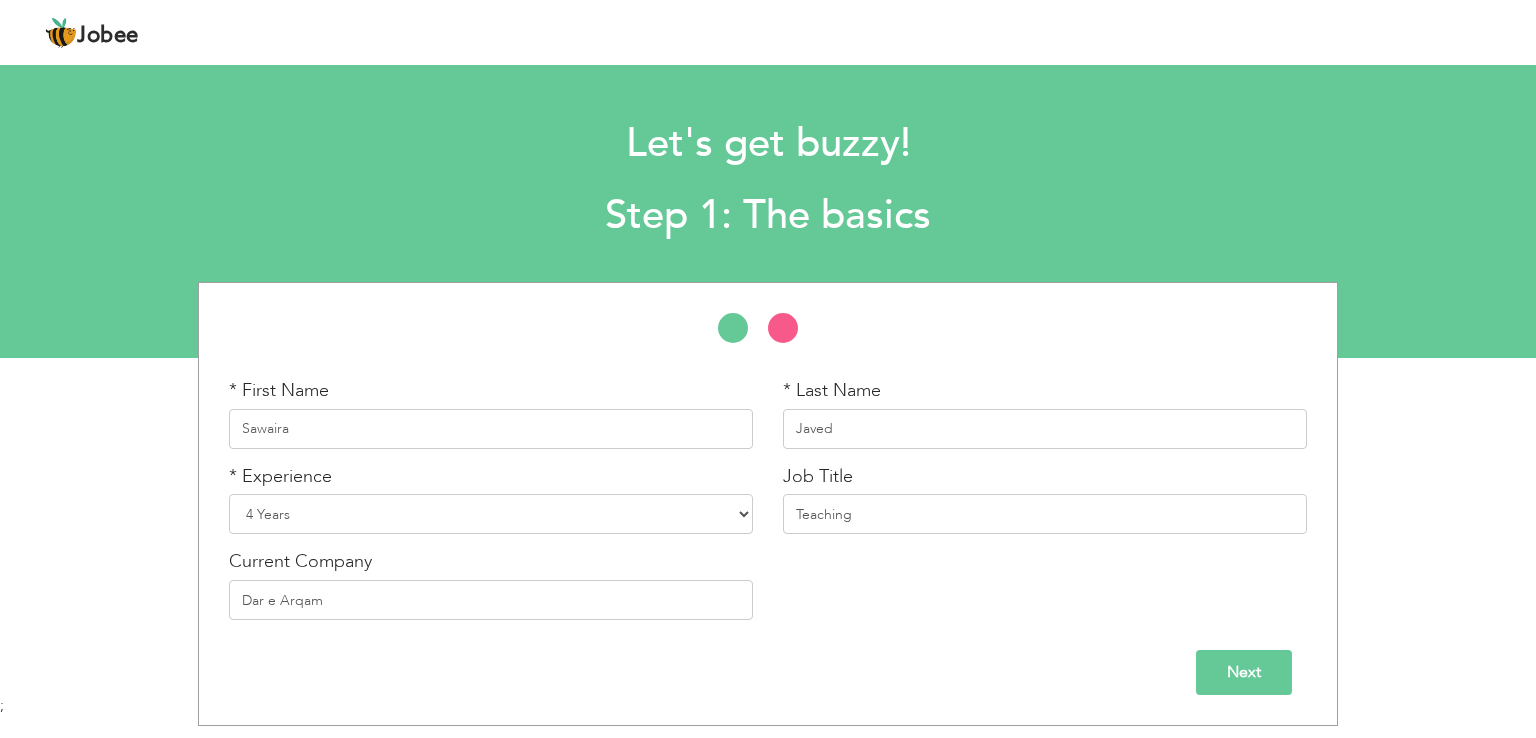 click on "* First Name
Sawaira
* Last Name
Javed
* Experience Entry Level
Less than 1 Year" at bounding box center (768, 504) 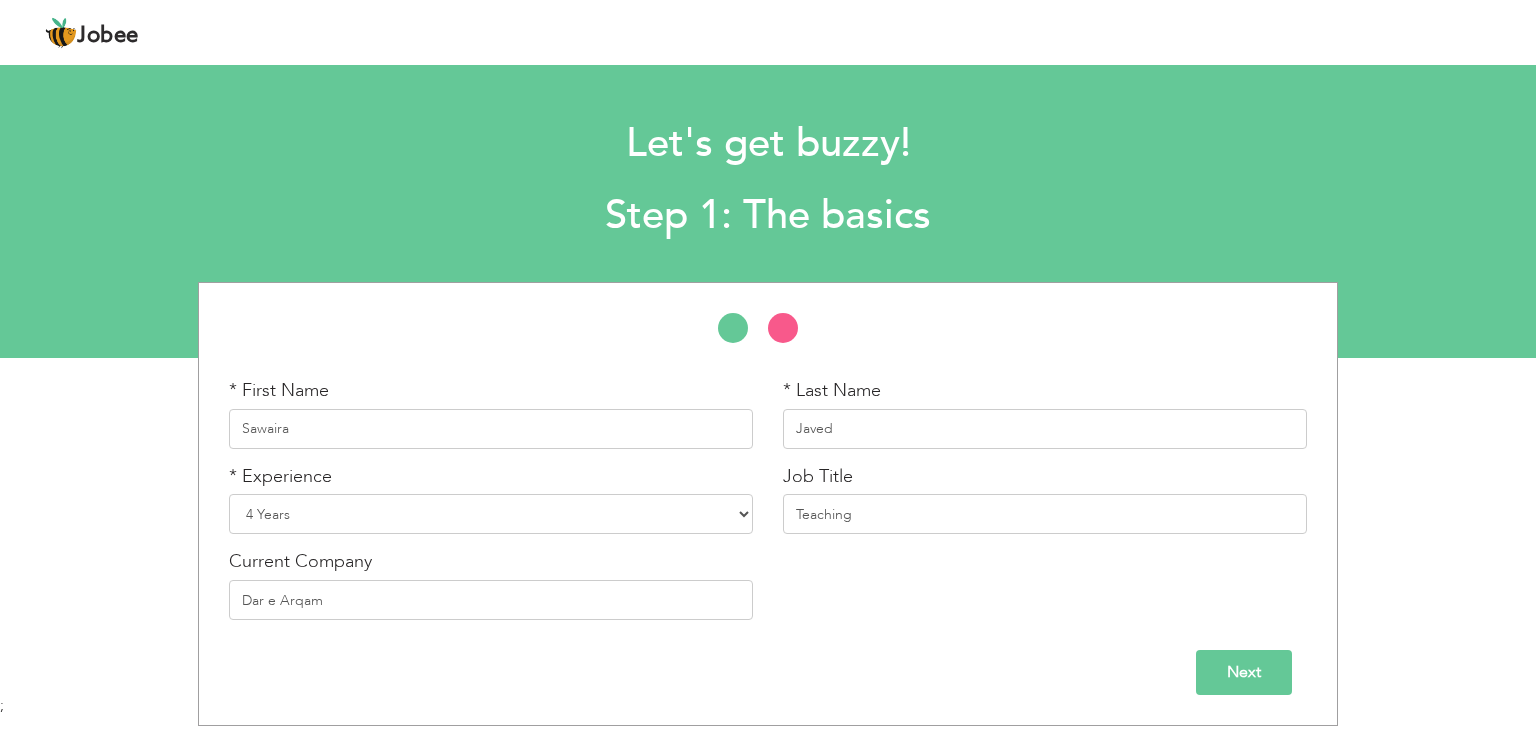 click on "Next" at bounding box center (1244, 672) 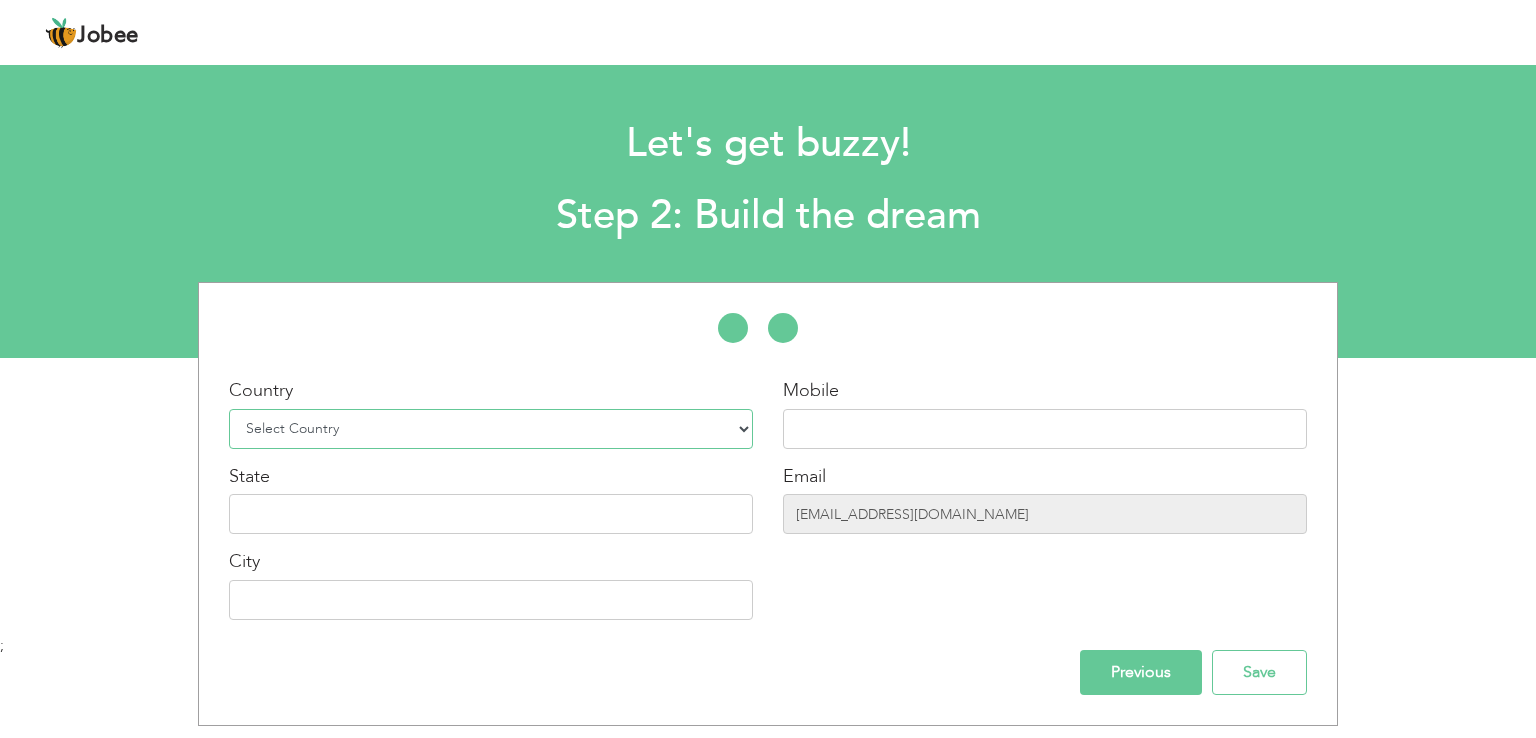 click on "Select Country
Afghanistan
Albania
Algeria
American Samoa
Andorra
Angola
Anguilla
Antarctica
Antigua and Barbuda
Argentina
Armenia
Aruba
Australia
Austria
Azerbaijan
Bahamas
Bahrain
Bangladesh
Barbados
Belarus
Belgium
Belize
Benin
Bermuda
Bhutan
Bolivia
Bosnia-Herzegovina
Botswana
Bouvet Island
Brazil
British Indian Ocean Territory
Brunei Darussalam
Bulgaria
Burkina Faso
Burundi
Cambodia
Cameroon
Canada
Cape Verde
Cayman Islands
Central African Republic
Chad
Chile
China
Christmas Island
Cocos (Keeling) Islands
Colombia
Comoros
Congo
Congo, Dem. Republic
Cook Islands
Costa Rica
Croatia
Cuba
Cyprus
Czech Rep
Denmark
Djibouti
Dominica
Dominican Republic
Ecuador
Egypt
El Salvador
Equatorial Guinea
Eritrea
Estonia
Ethiopia
European Union
Falkland Islands (Malvinas)
Faroe Islands
Fiji
Finland
France
French Guiana
French Southern Territories
Gabon
Gambia
Georgia" at bounding box center [491, 429] 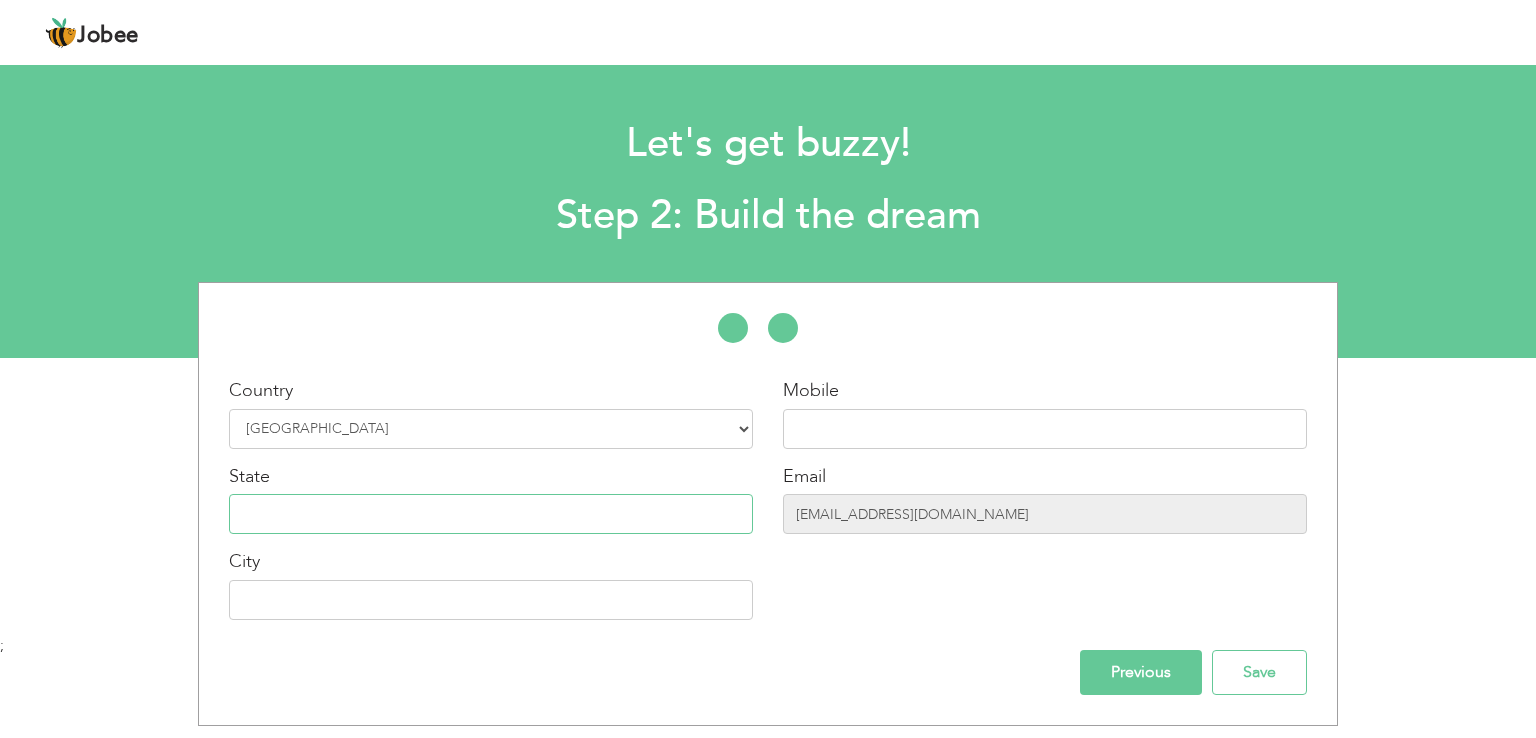 click at bounding box center (491, 514) 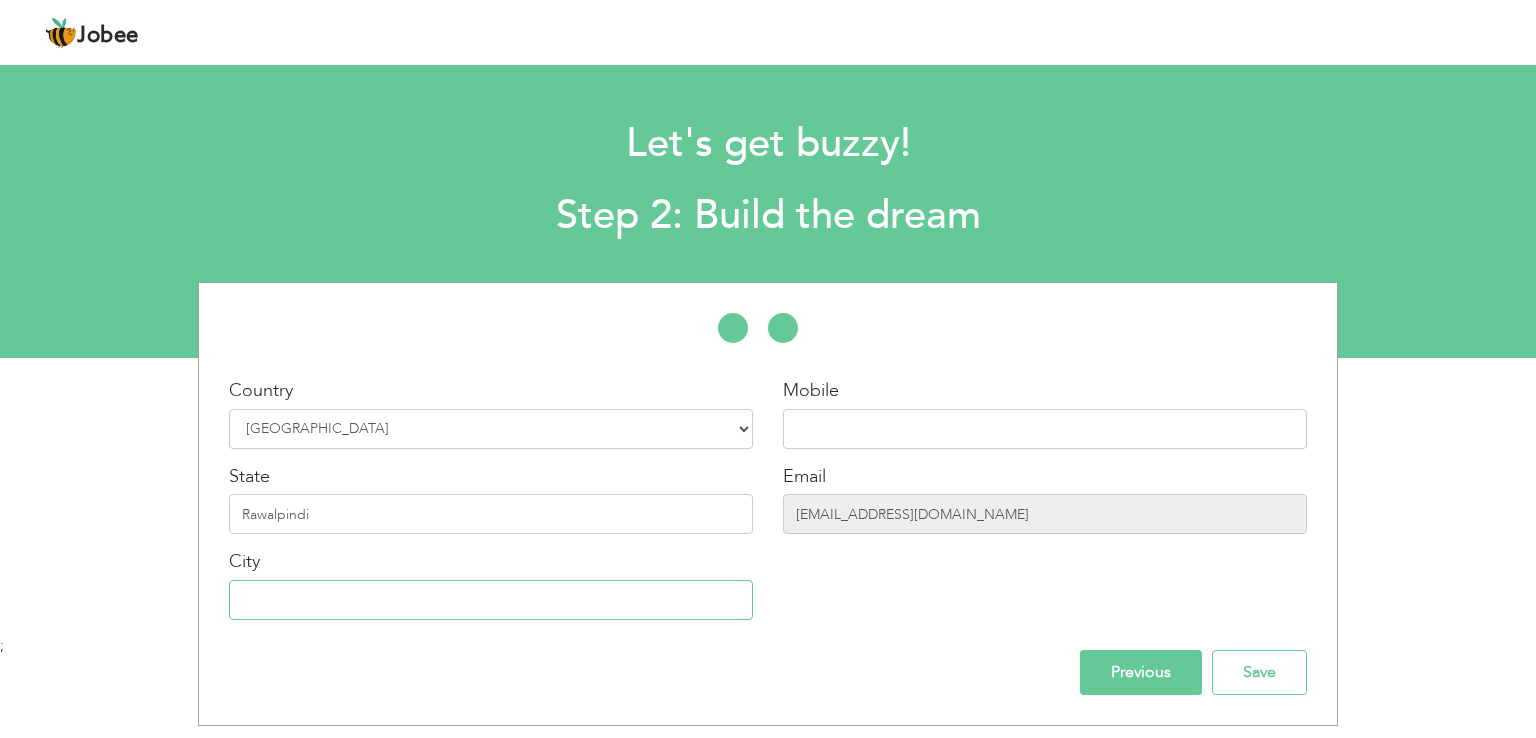click at bounding box center (491, 600) 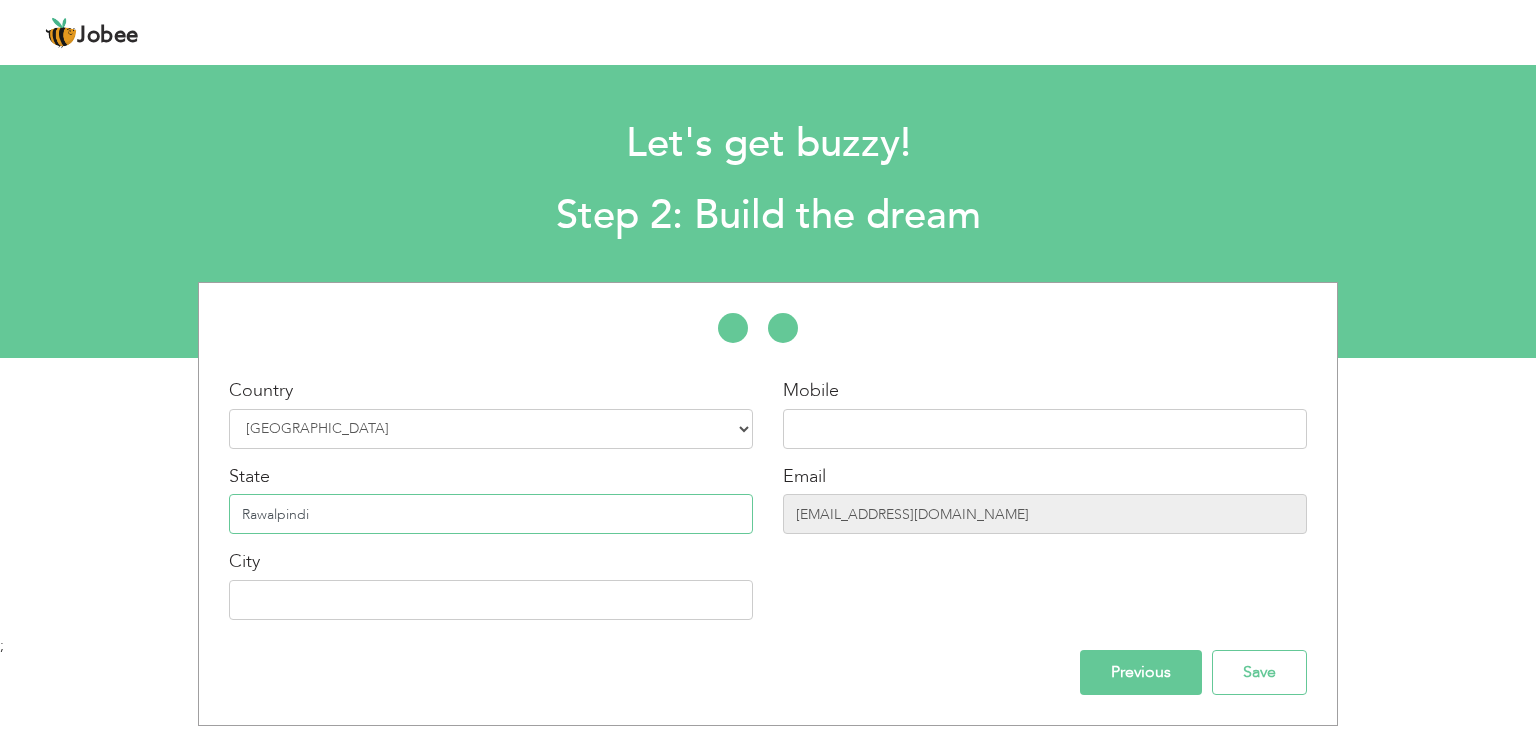 click on "Rawalpindi" at bounding box center [491, 514] 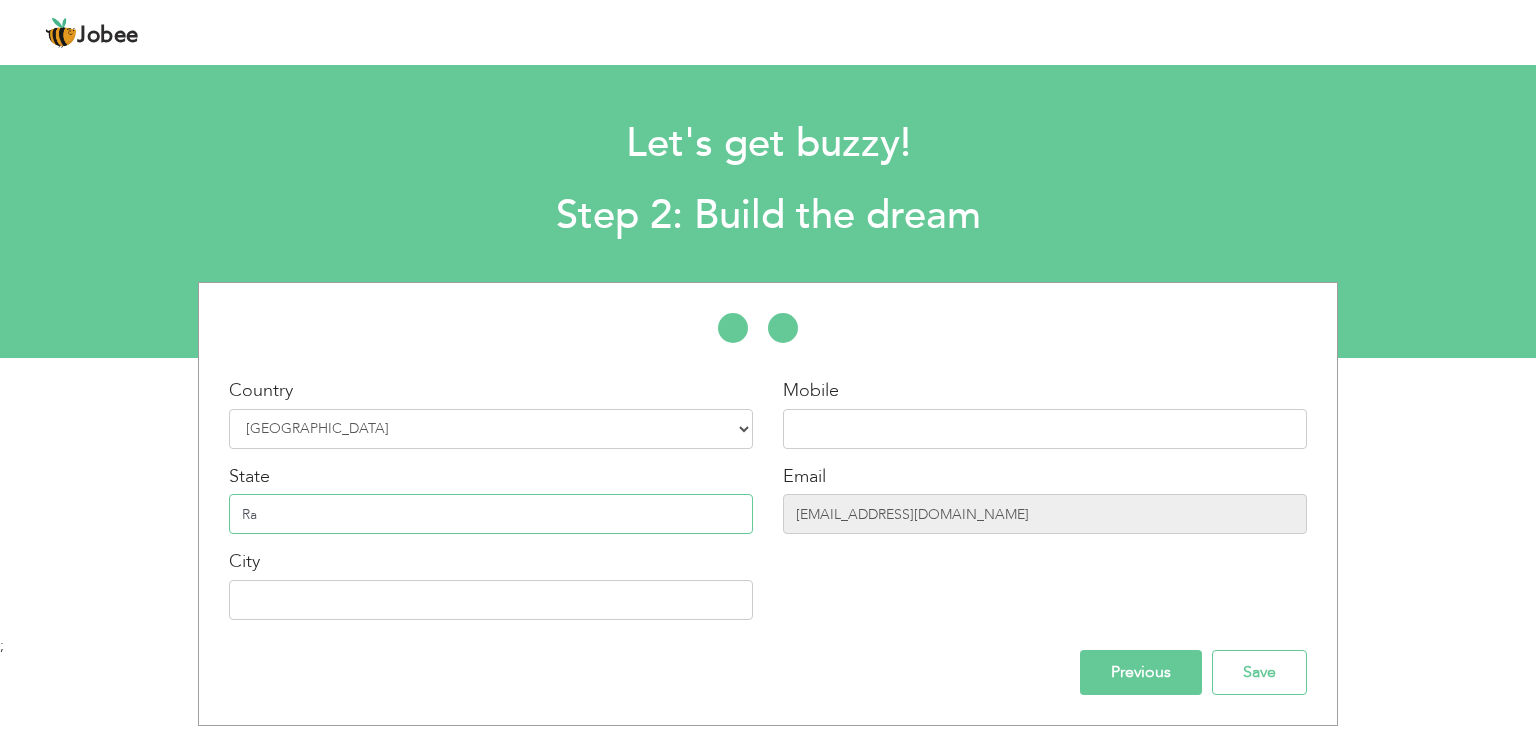 type on "R" 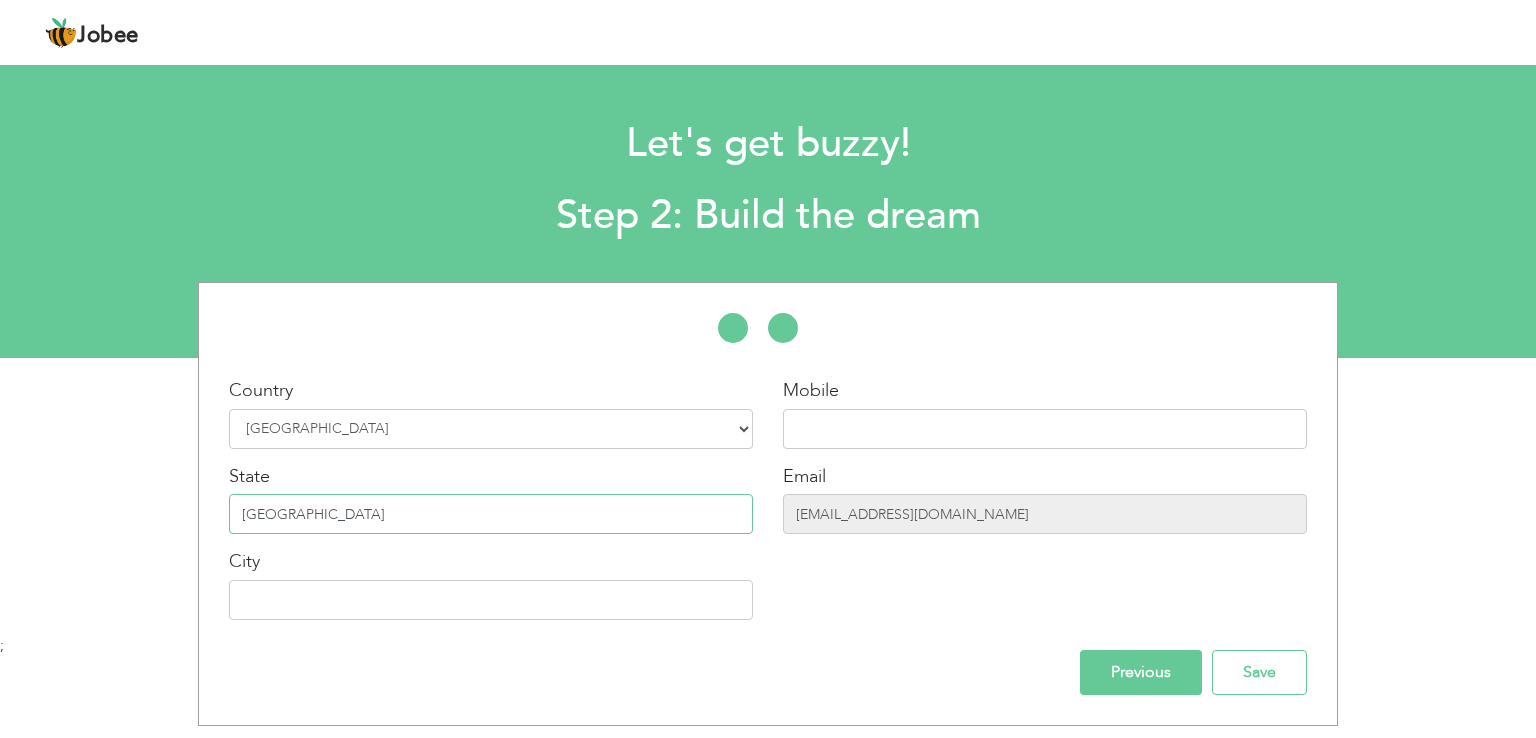type on "Punjab" 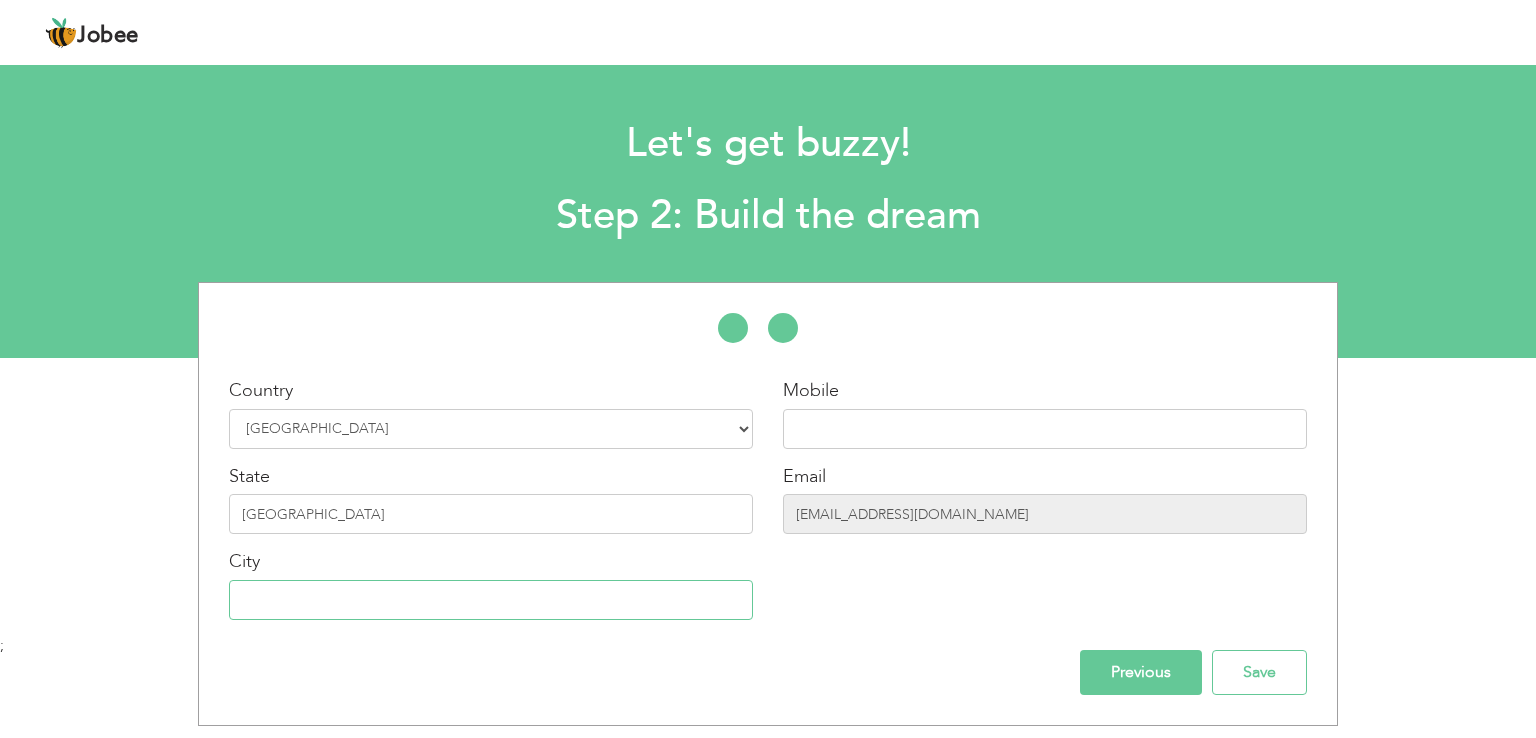 click at bounding box center [491, 600] 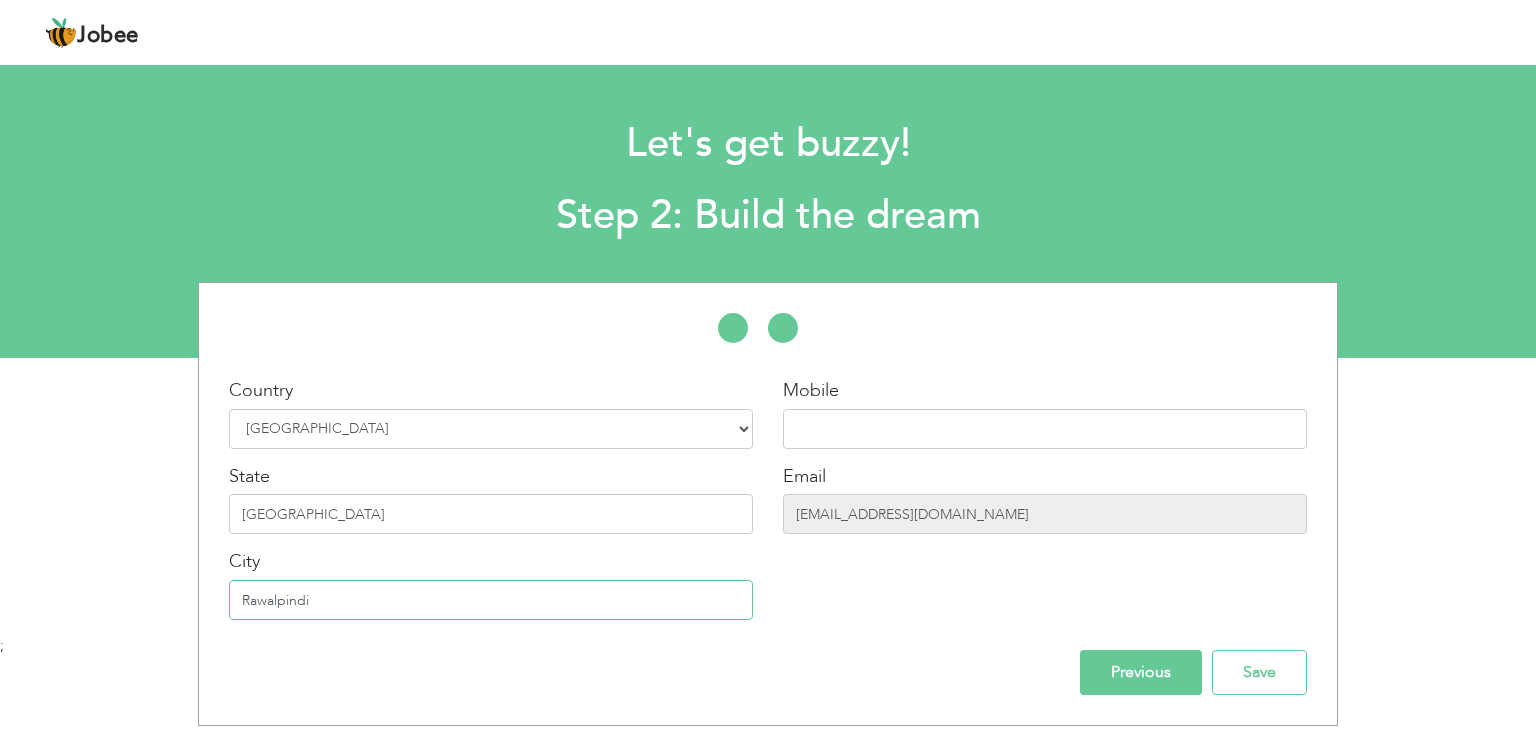 type on "Rawalpindi" 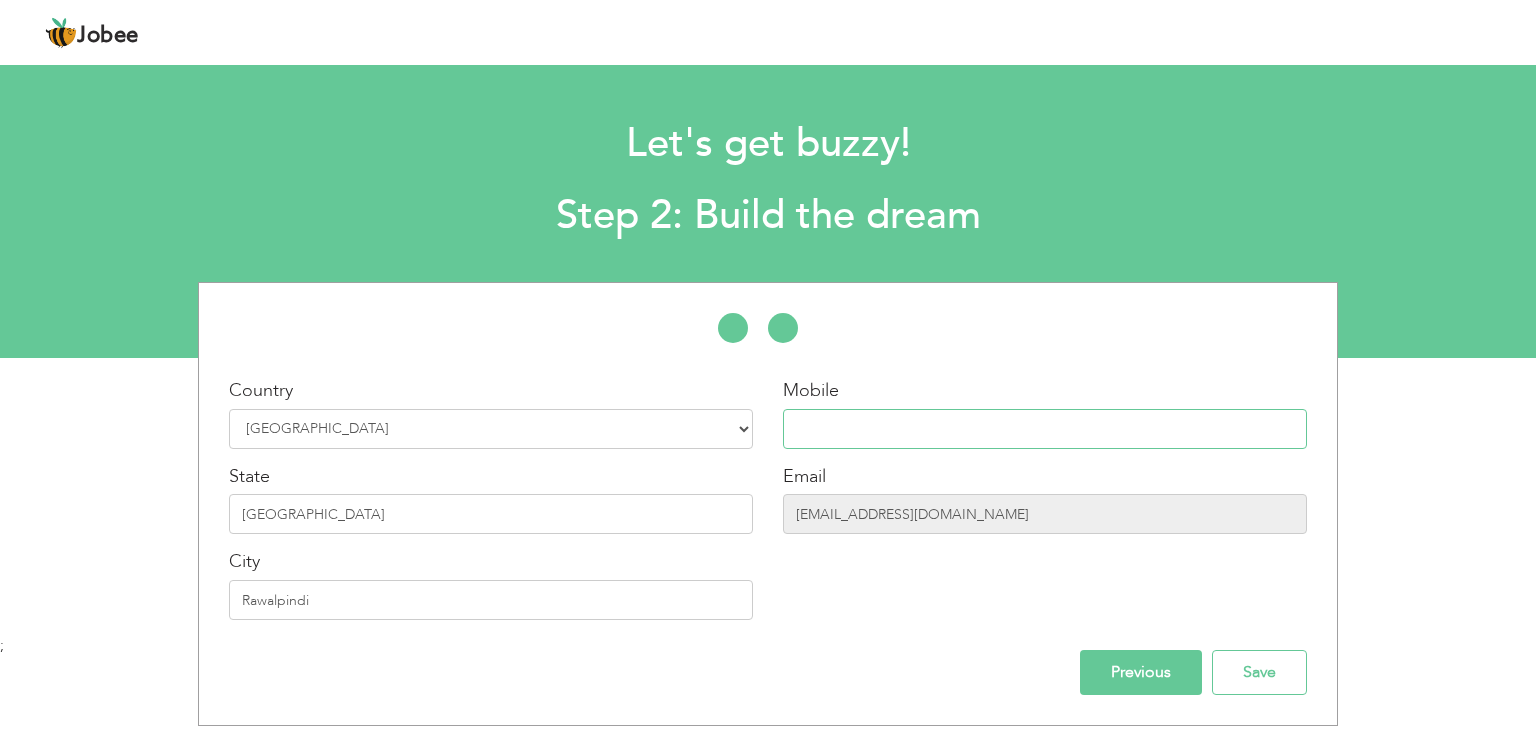 click at bounding box center [1045, 429] 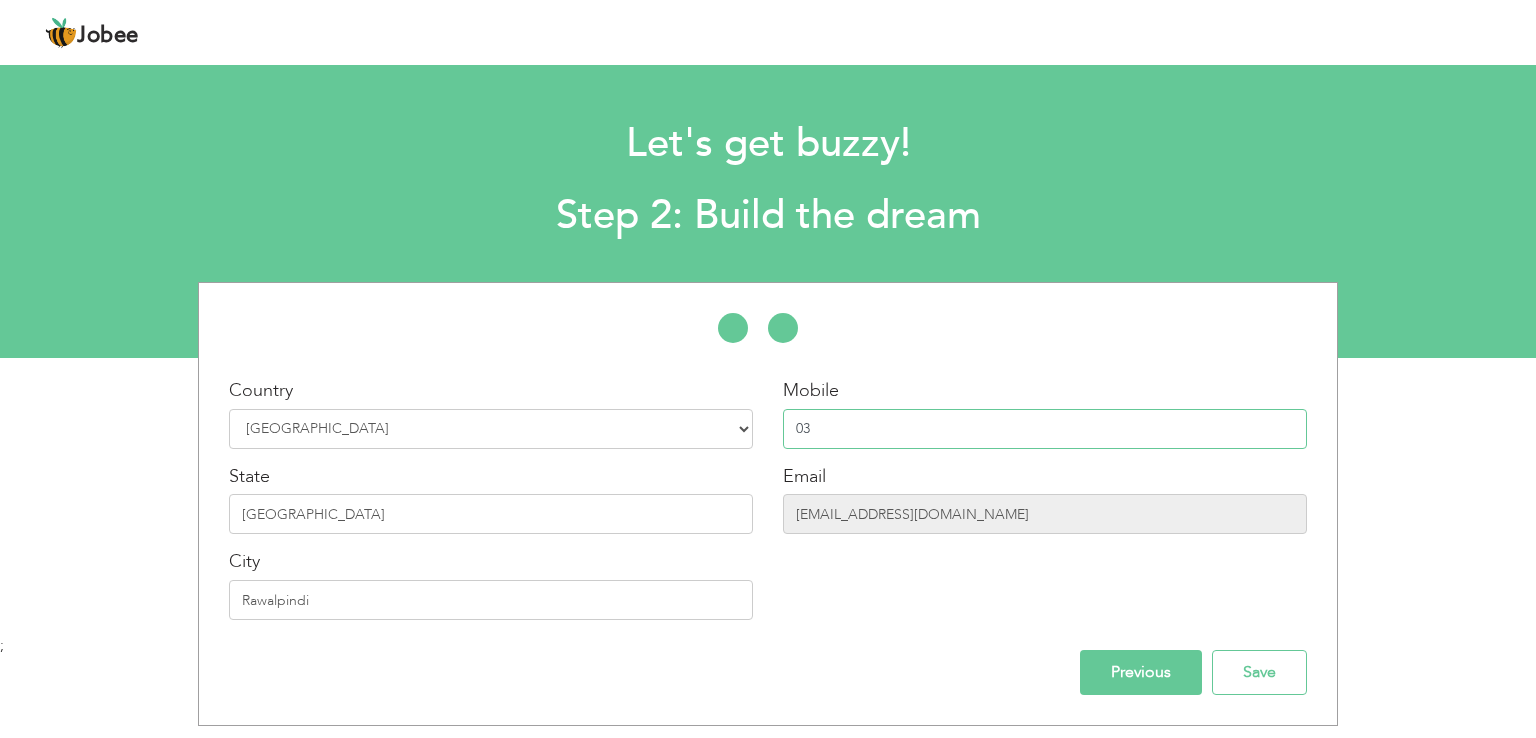 type on "03355812911" 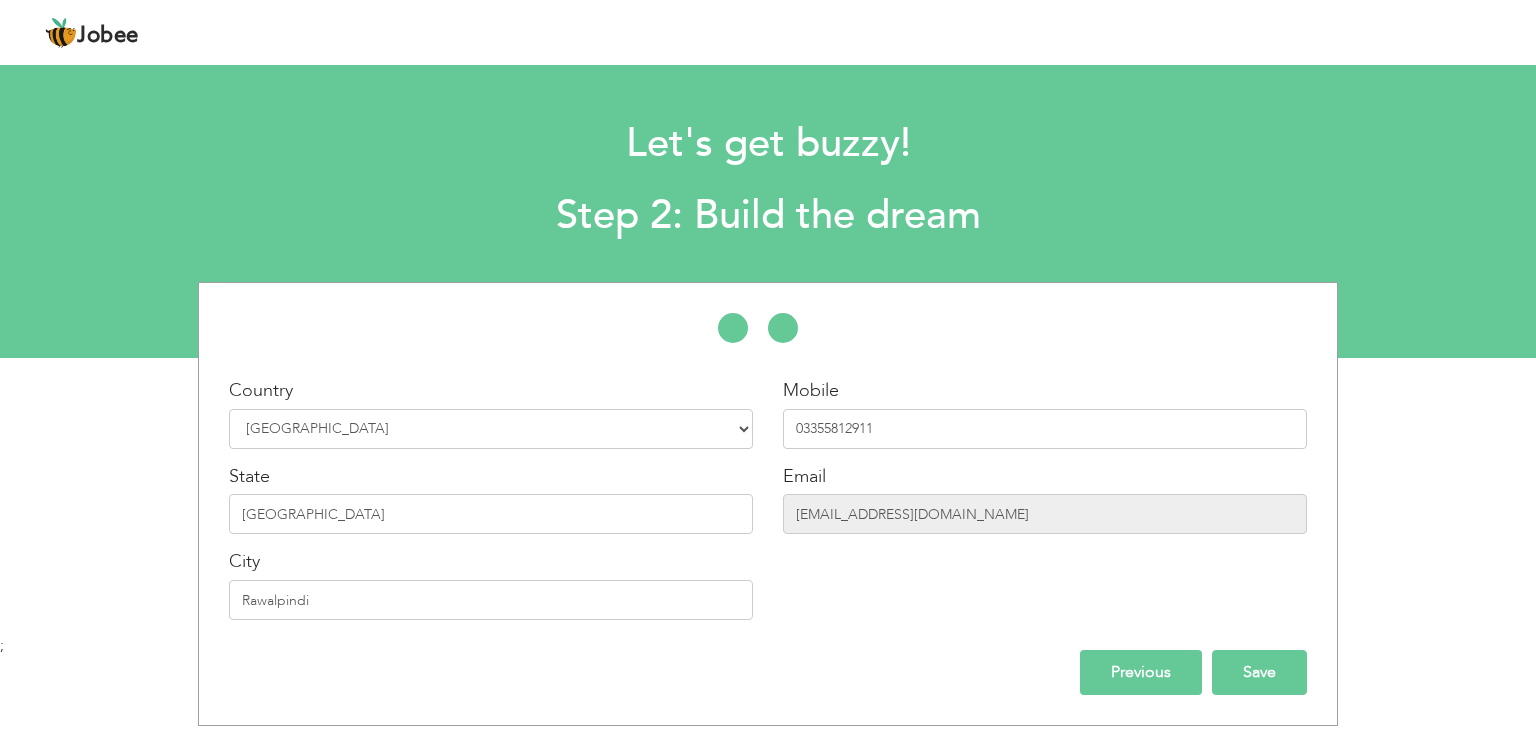 click on "Country
Select Country
Afghanistan
Albania
Algeria
American Samoa
Andorra
Angola
Anguilla
Antarctica
Antigua and Barbuda
Argentina
Armenia
Aruba
Australia
Austria
Azerbaijan
Bahamas
Bahrain
Bangladesh
Barbados
Belarus
Belgium
Belize
Benin
Bermuda
Bhutan
Bolivia
Bosnia-Herzegovina
Botswana
Bouvet Island
Brazil
British Indian Ocean Territory
Brunei Darussalam
Bulgaria
Burkina Faso
Burundi
Cambodia
Cameroon
Canada
Cape Verde
Cayman Islands
Central African Republic
Chad
Chile
China
Christmas Island
Cocos (Keeling) Islands
Colombia
Comoros
Congo" at bounding box center (768, 504) 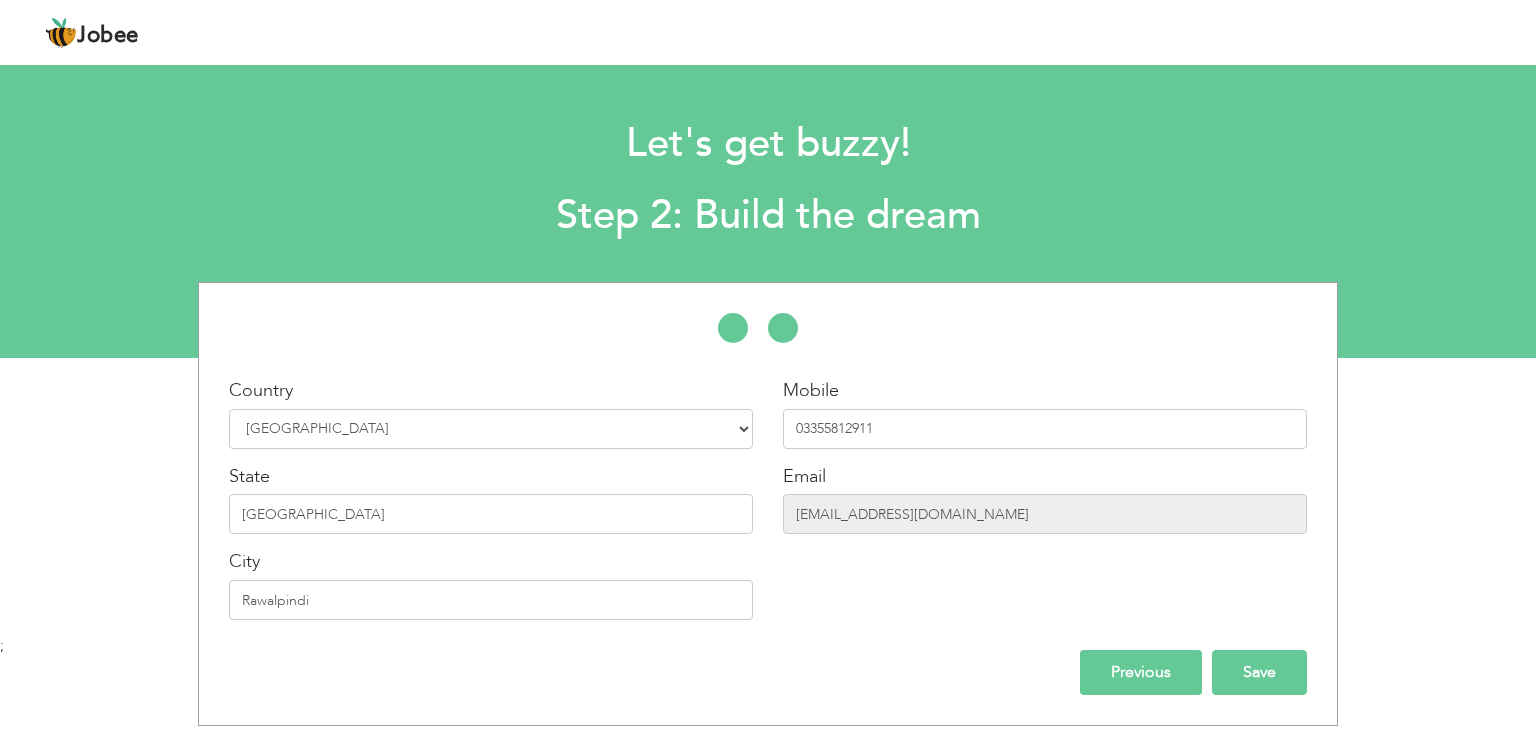 click on "Save" at bounding box center [1259, 672] 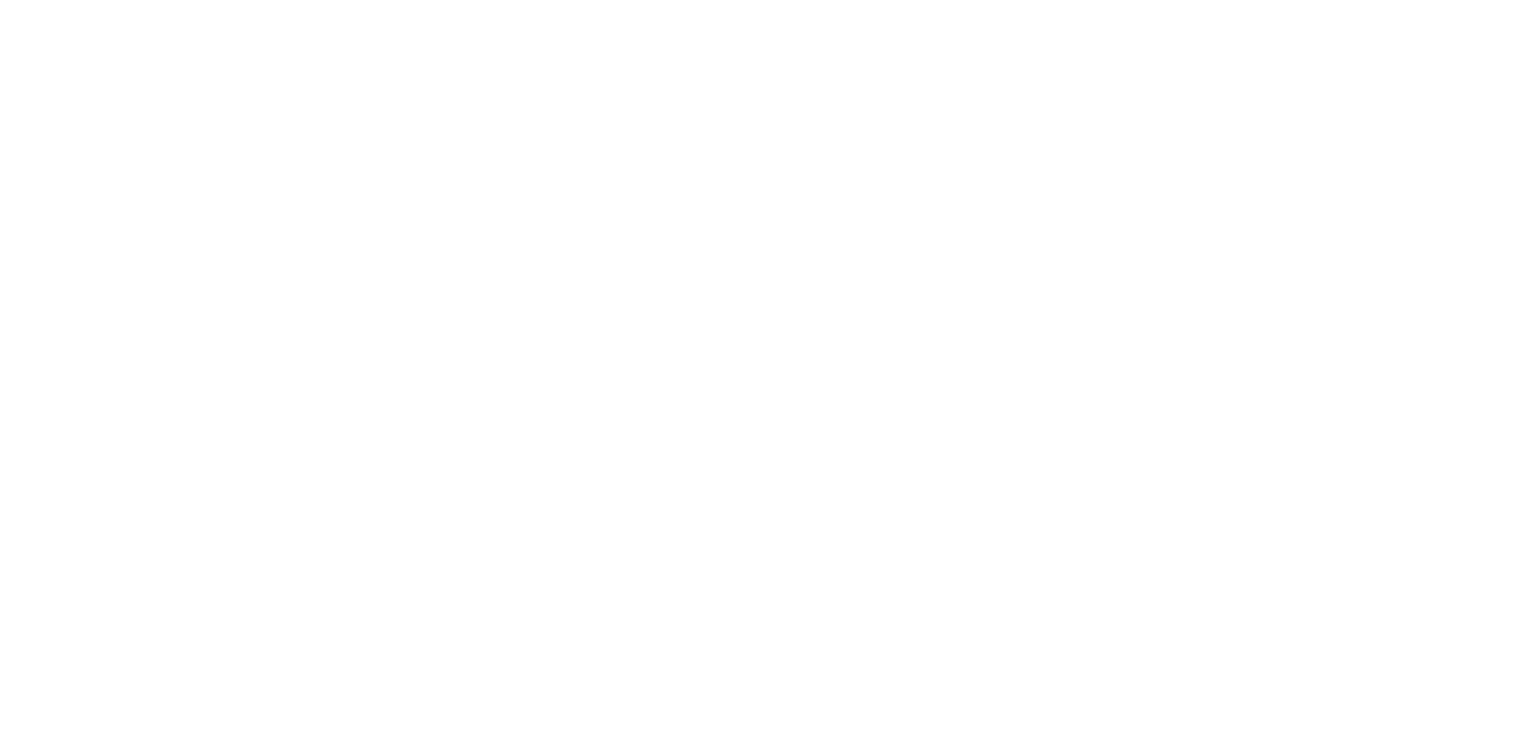 scroll, scrollTop: 0, scrollLeft: 0, axis: both 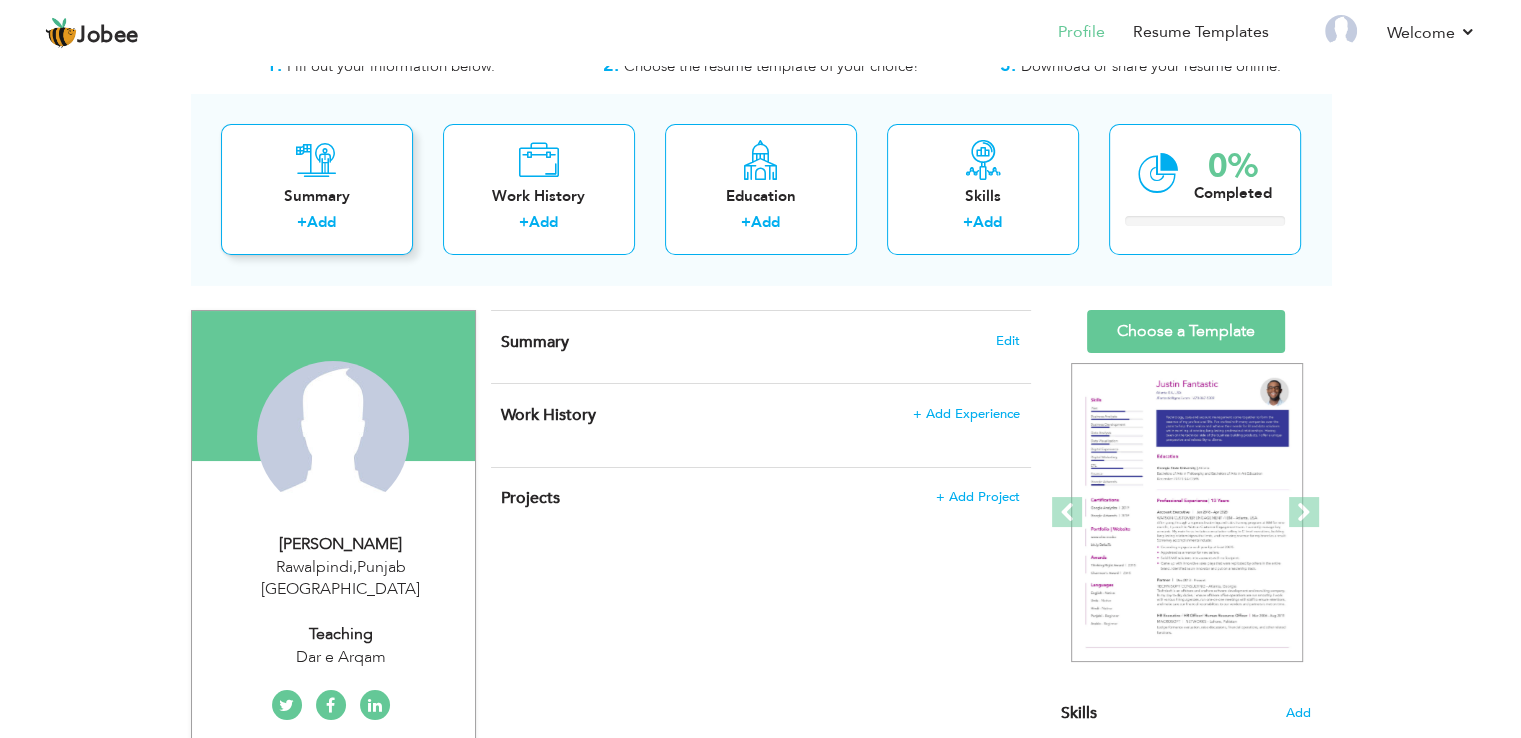 click on "Add" at bounding box center [321, 222] 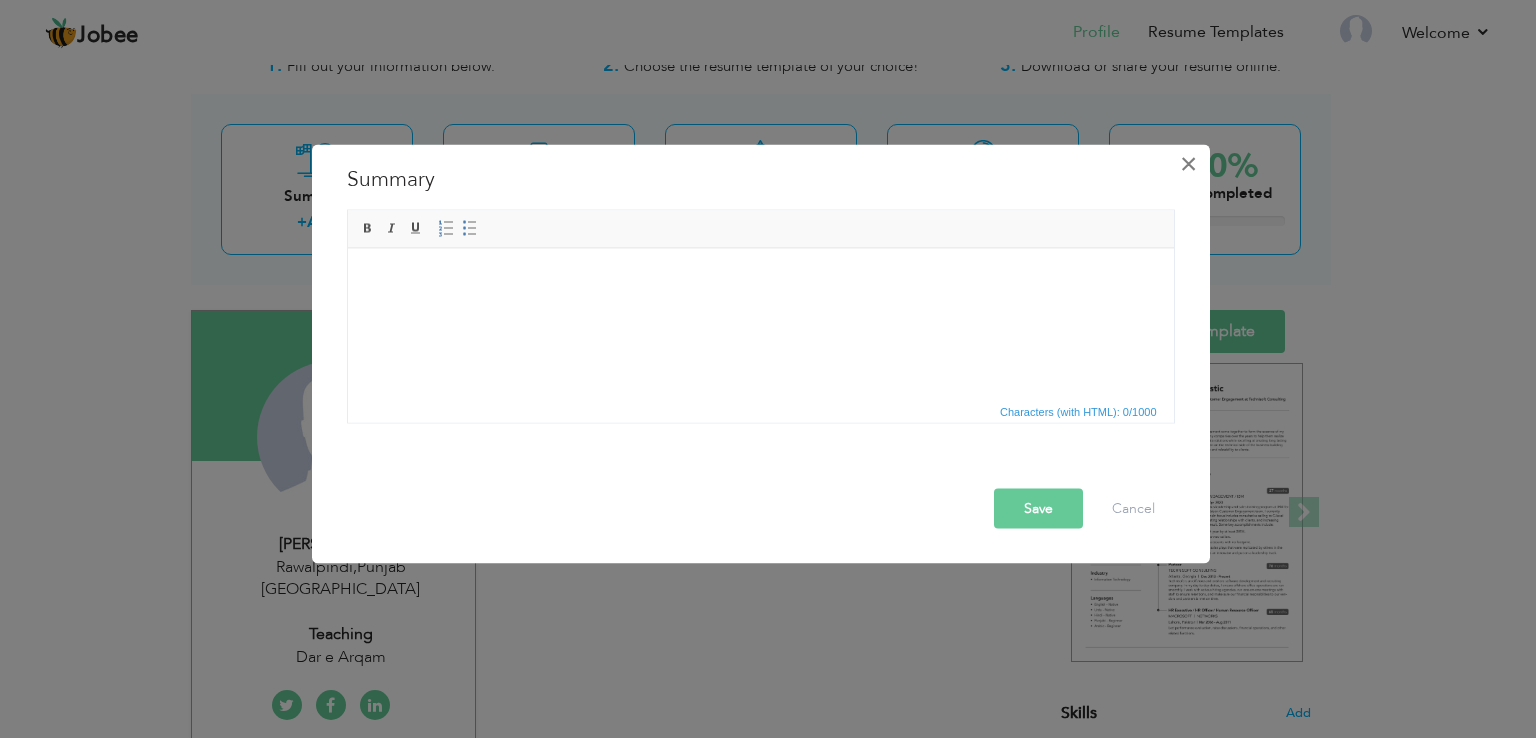 click on "×" at bounding box center (1188, 164) 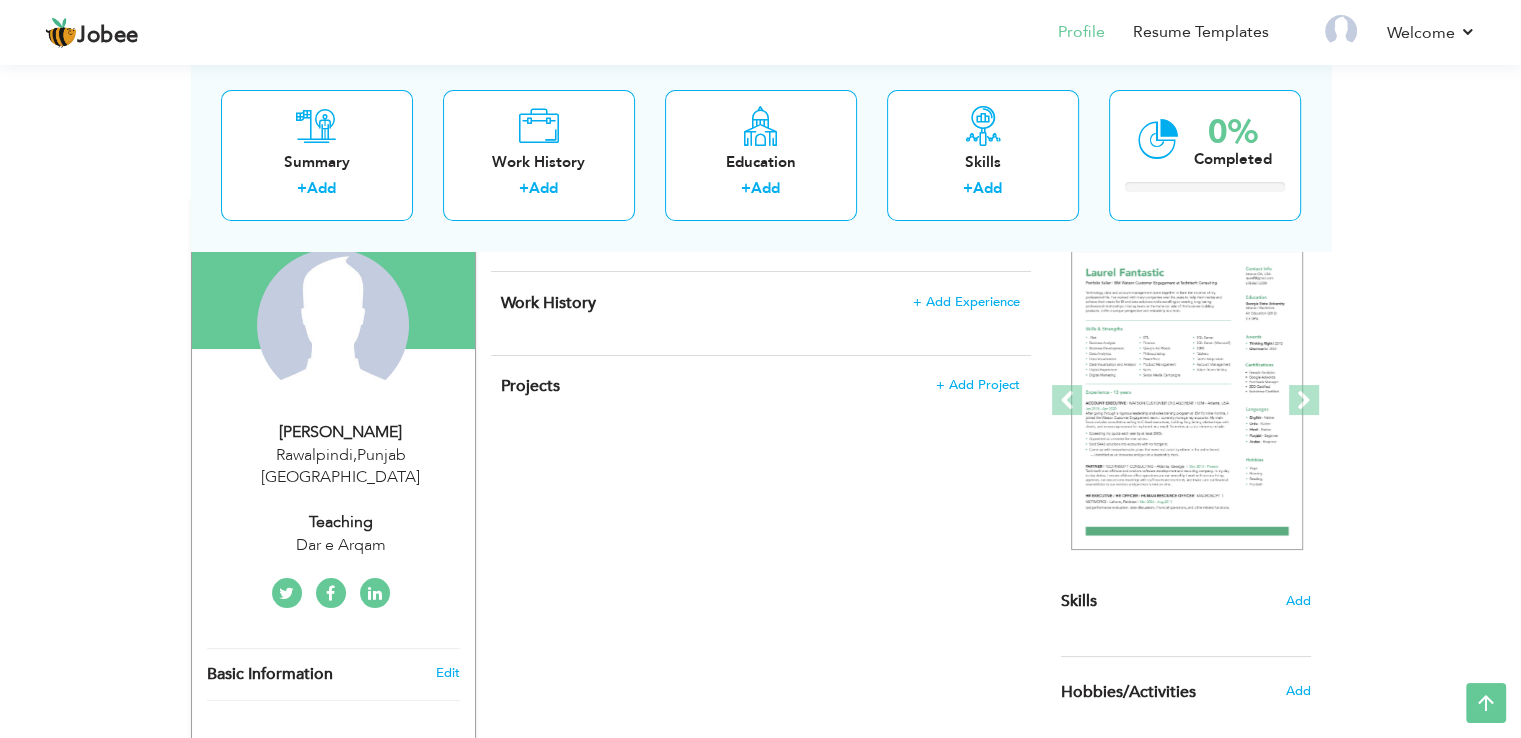 scroll, scrollTop: 180, scrollLeft: 0, axis: vertical 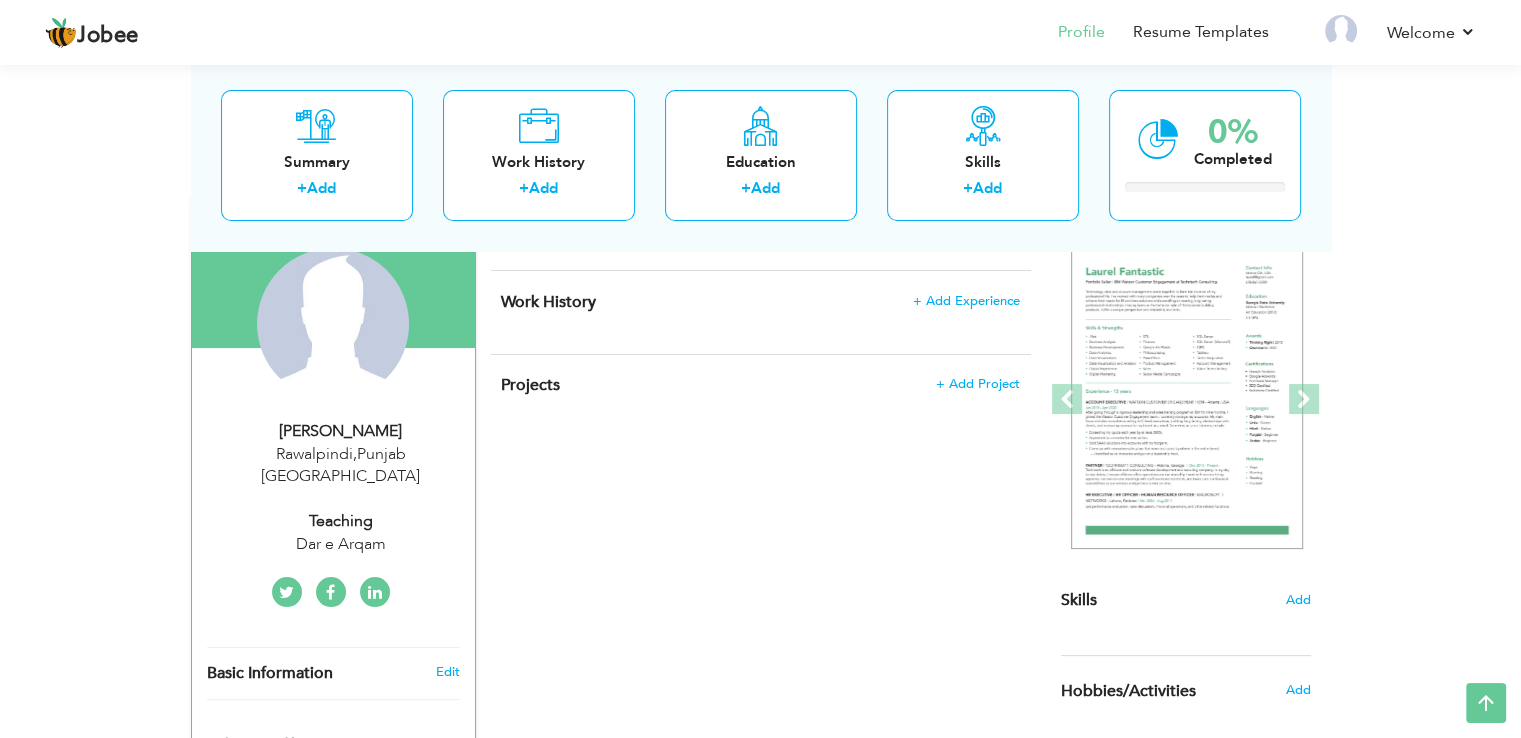 click on "CV Import
Profile Strength
0%
Select an Item from right menu
Work History
* Job Title Tools" at bounding box center [761, 687] 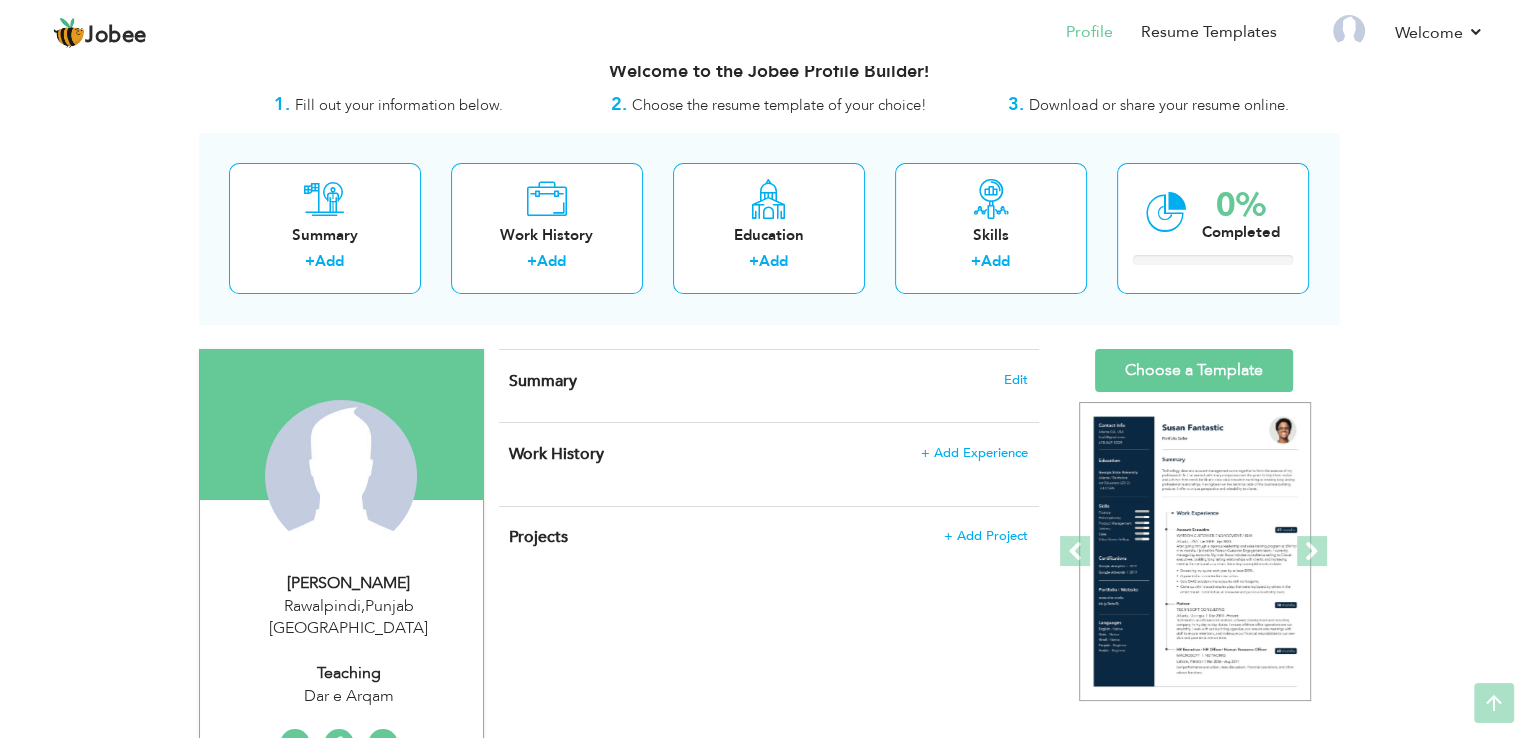 scroll, scrollTop: 0, scrollLeft: 0, axis: both 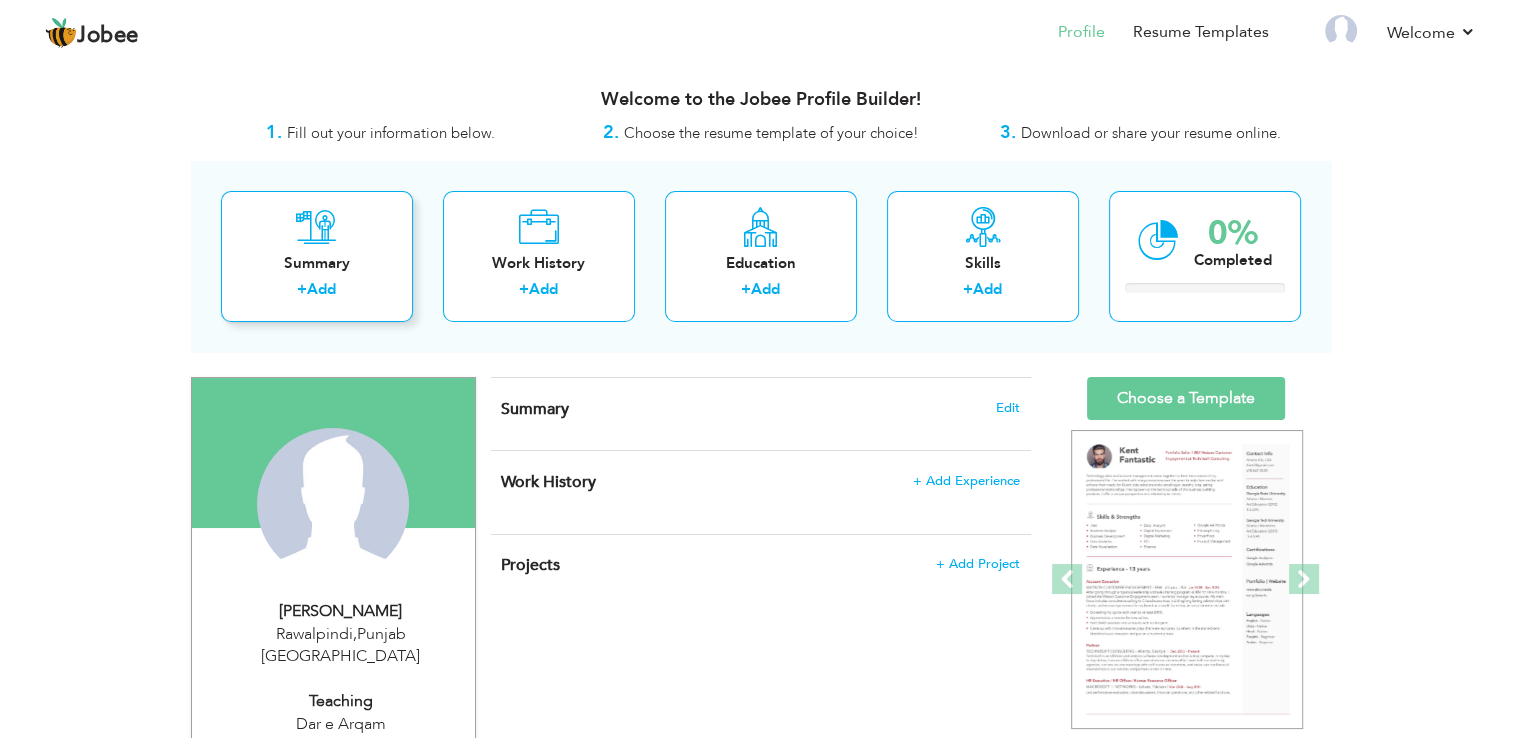 click on "Add" at bounding box center (321, 289) 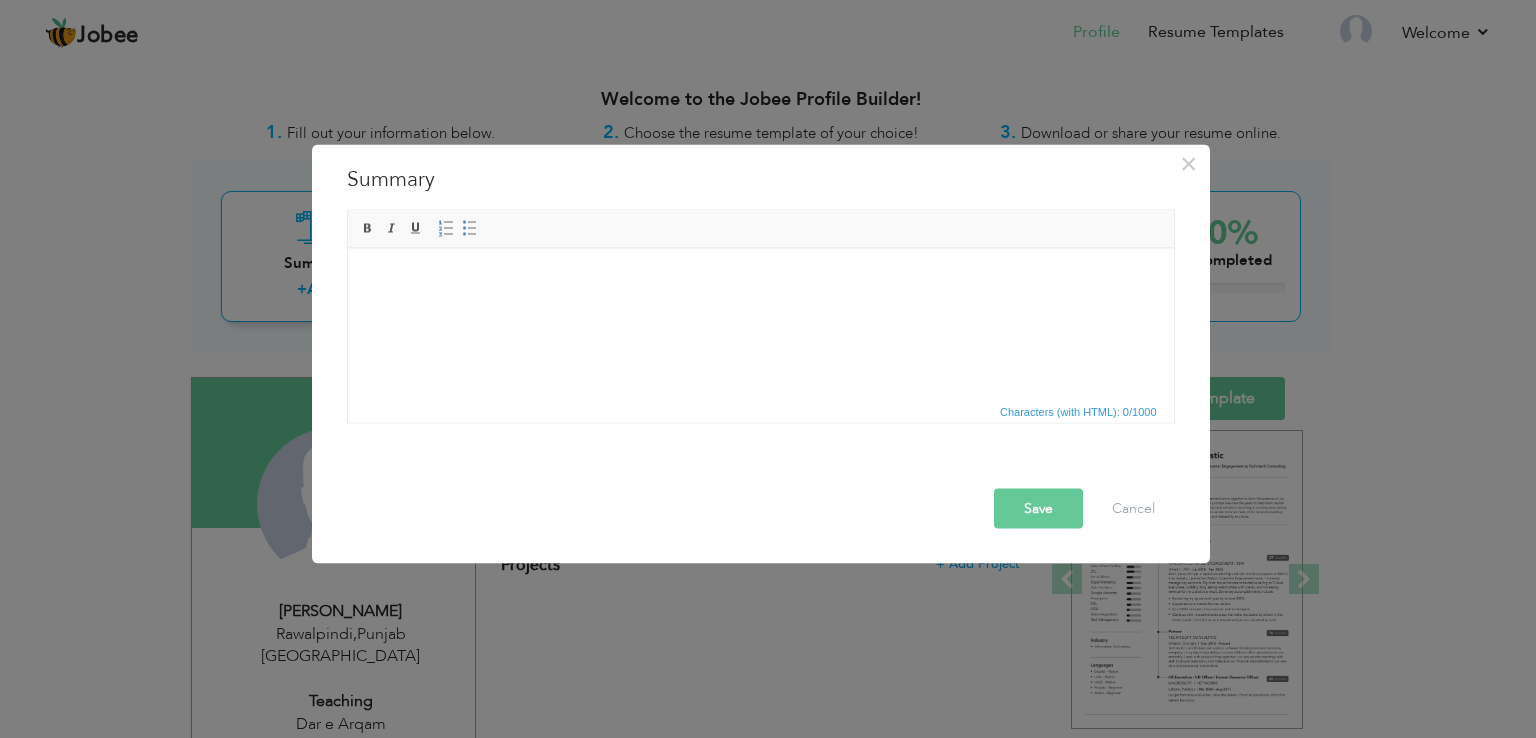 type 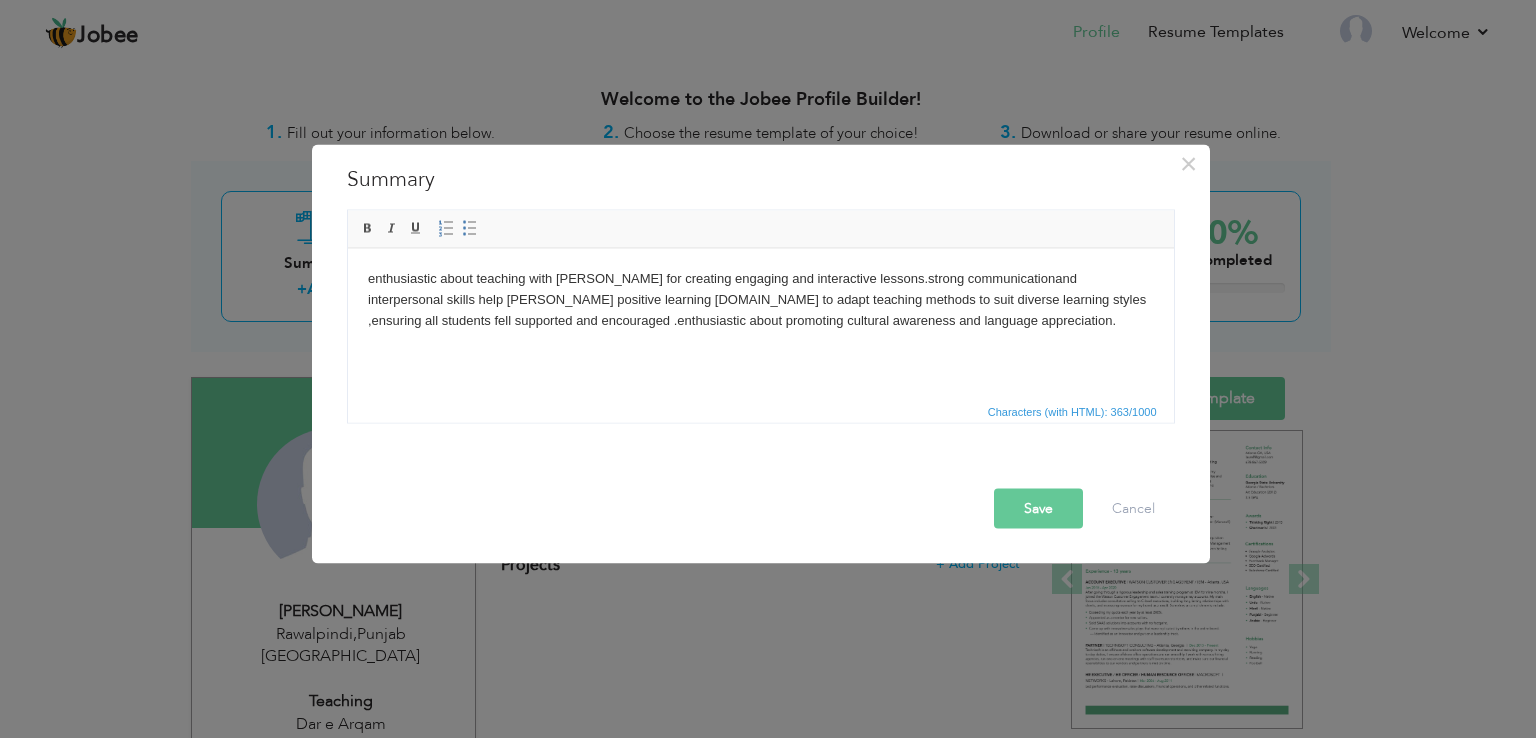 click on "Save" at bounding box center (1038, 509) 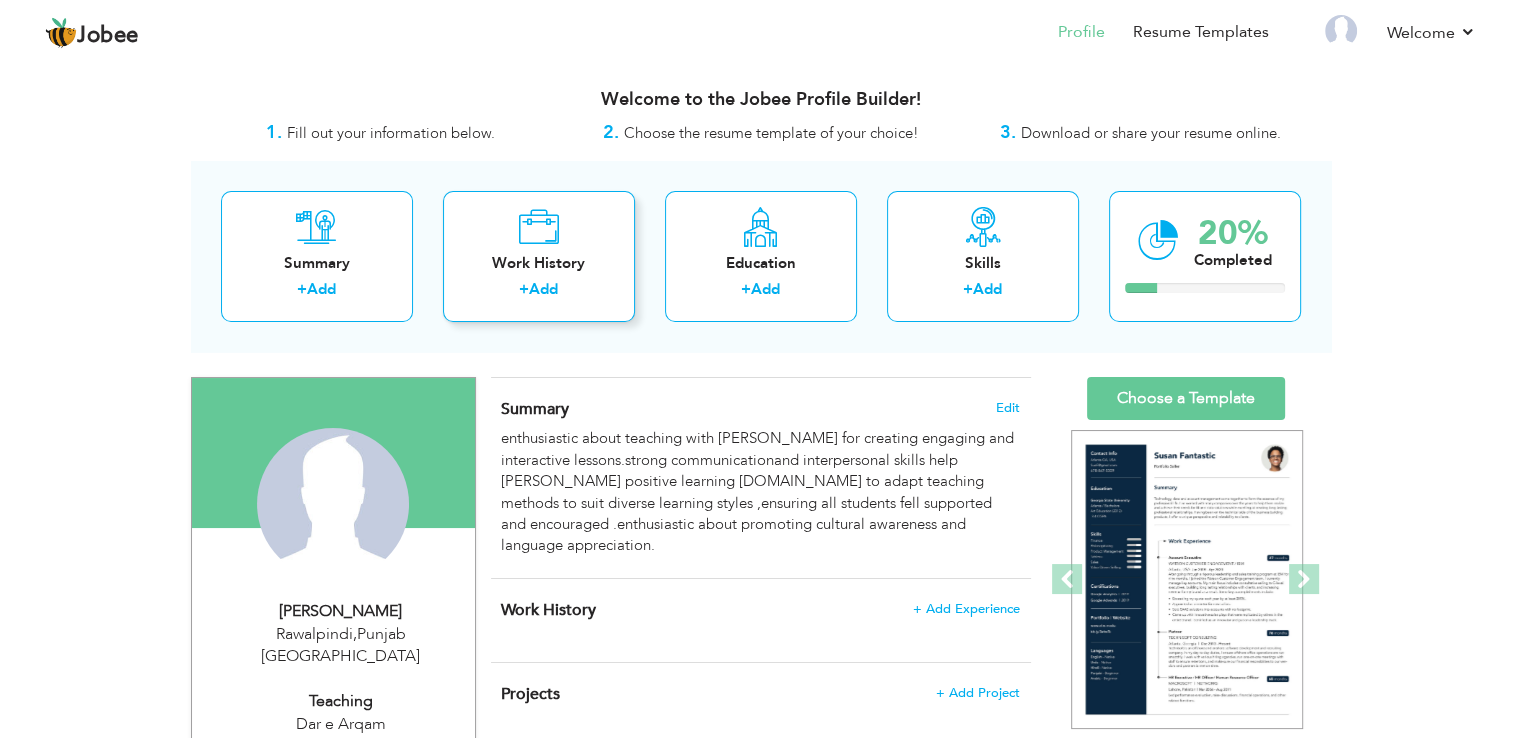 click on "Add" at bounding box center [543, 289] 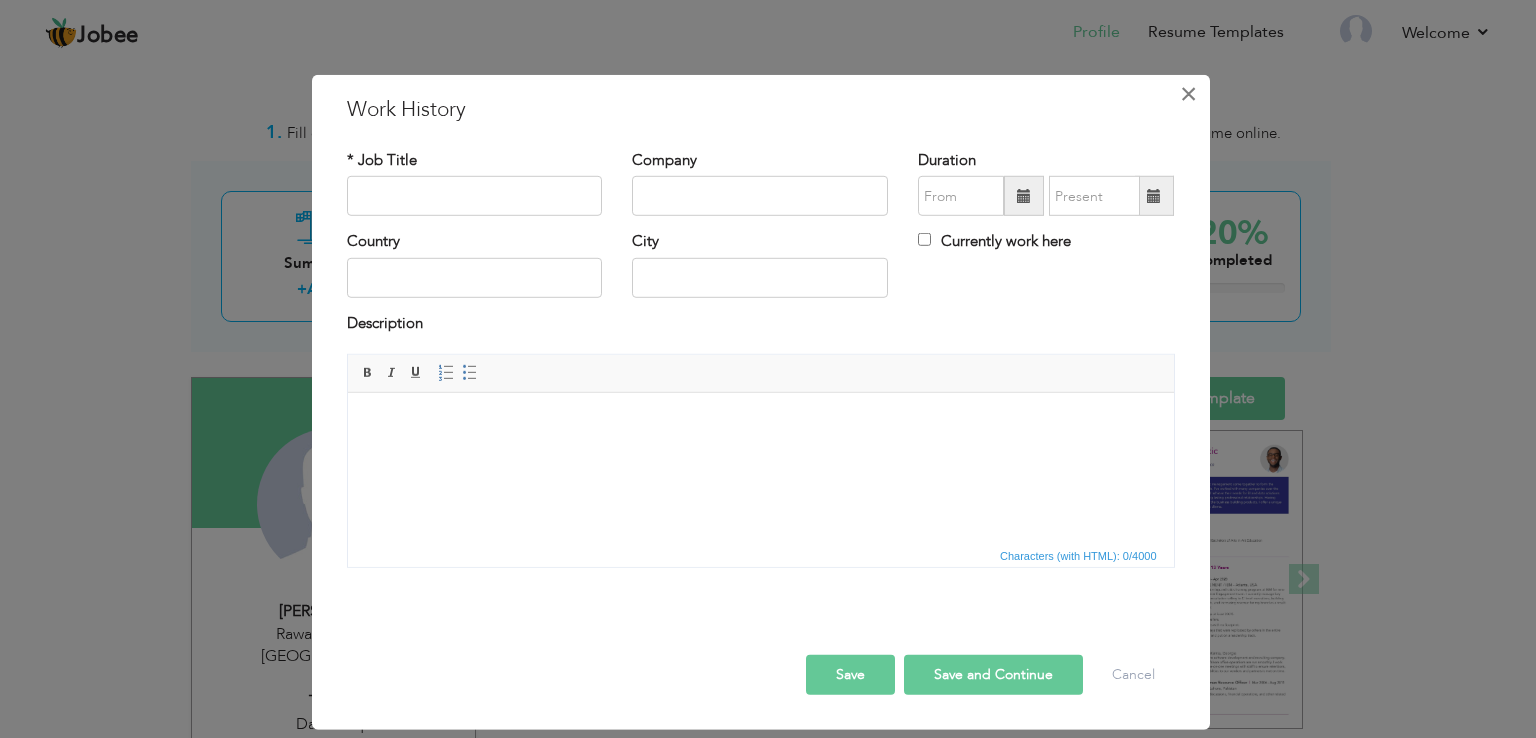 click on "×" at bounding box center (1189, 94) 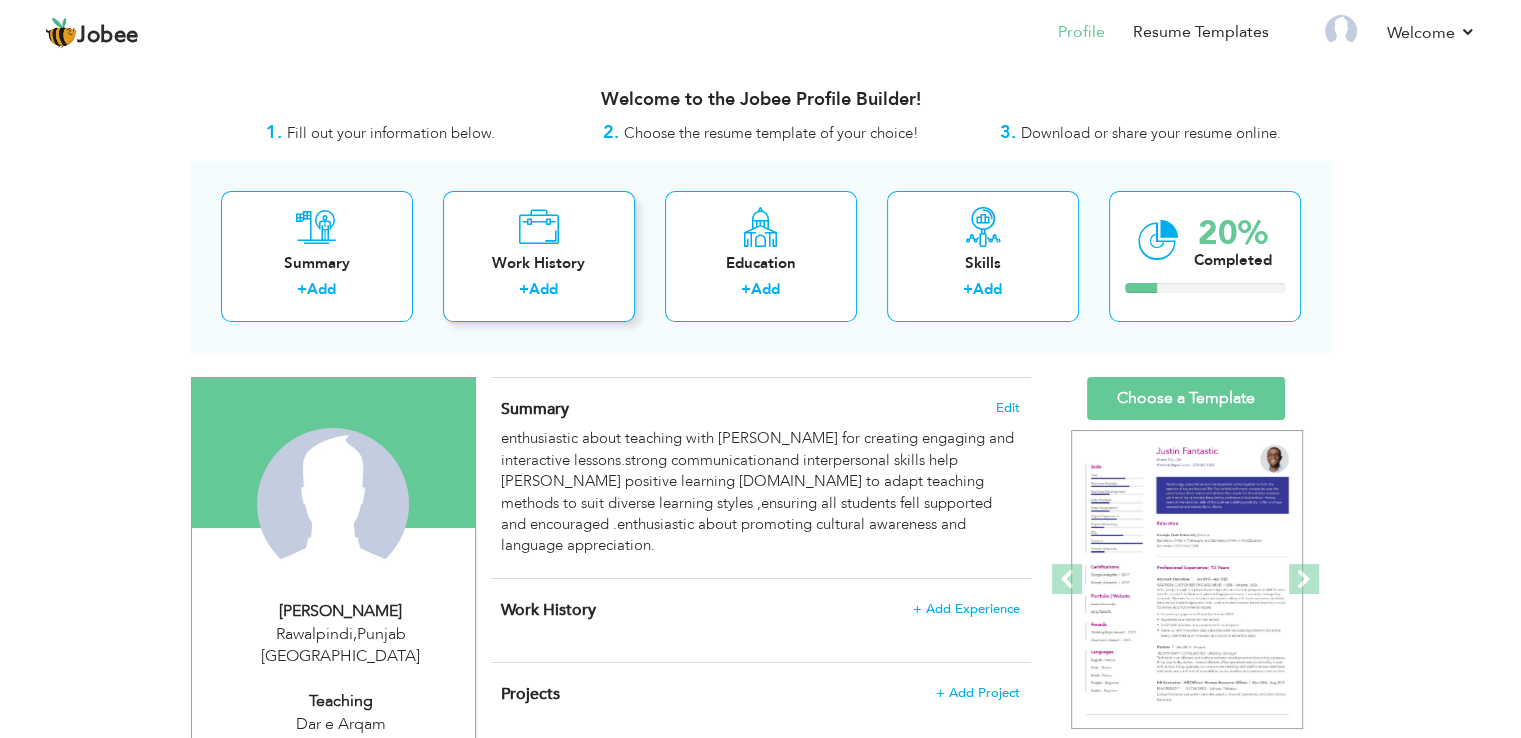 click on "Work History" at bounding box center (539, 263) 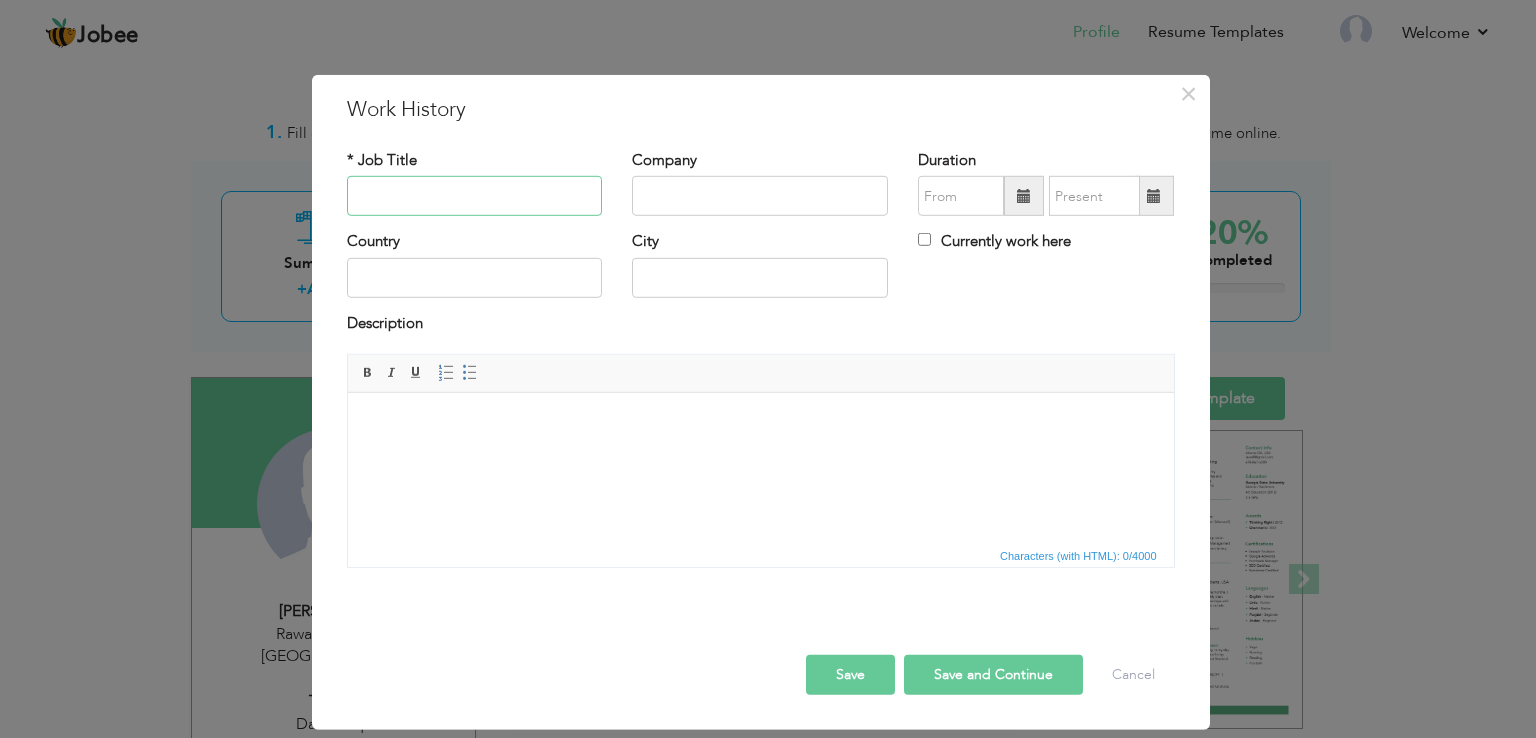 click at bounding box center (475, 196) 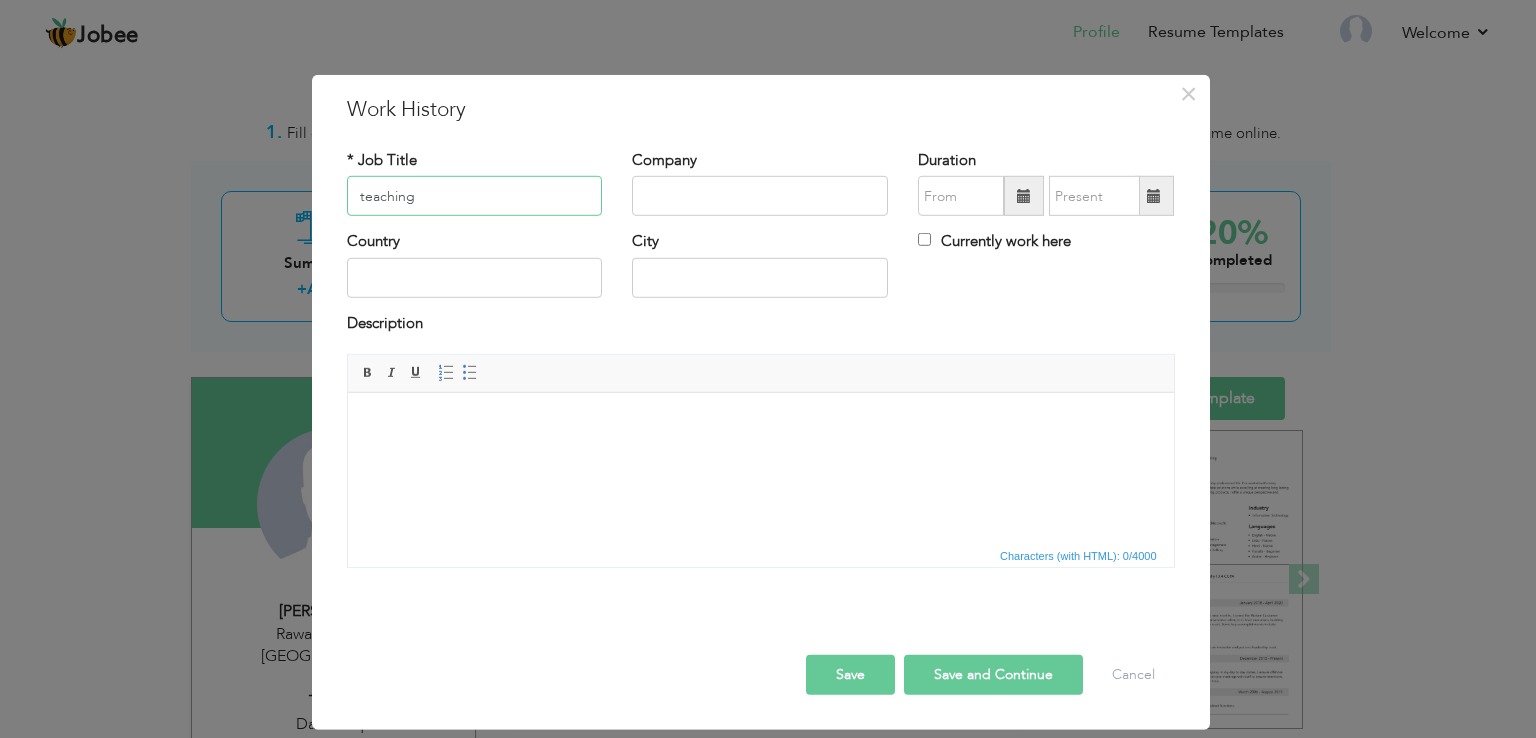 drag, startPoint x: 444, startPoint y: 191, endPoint x: 364, endPoint y: 198, distance: 80.305664 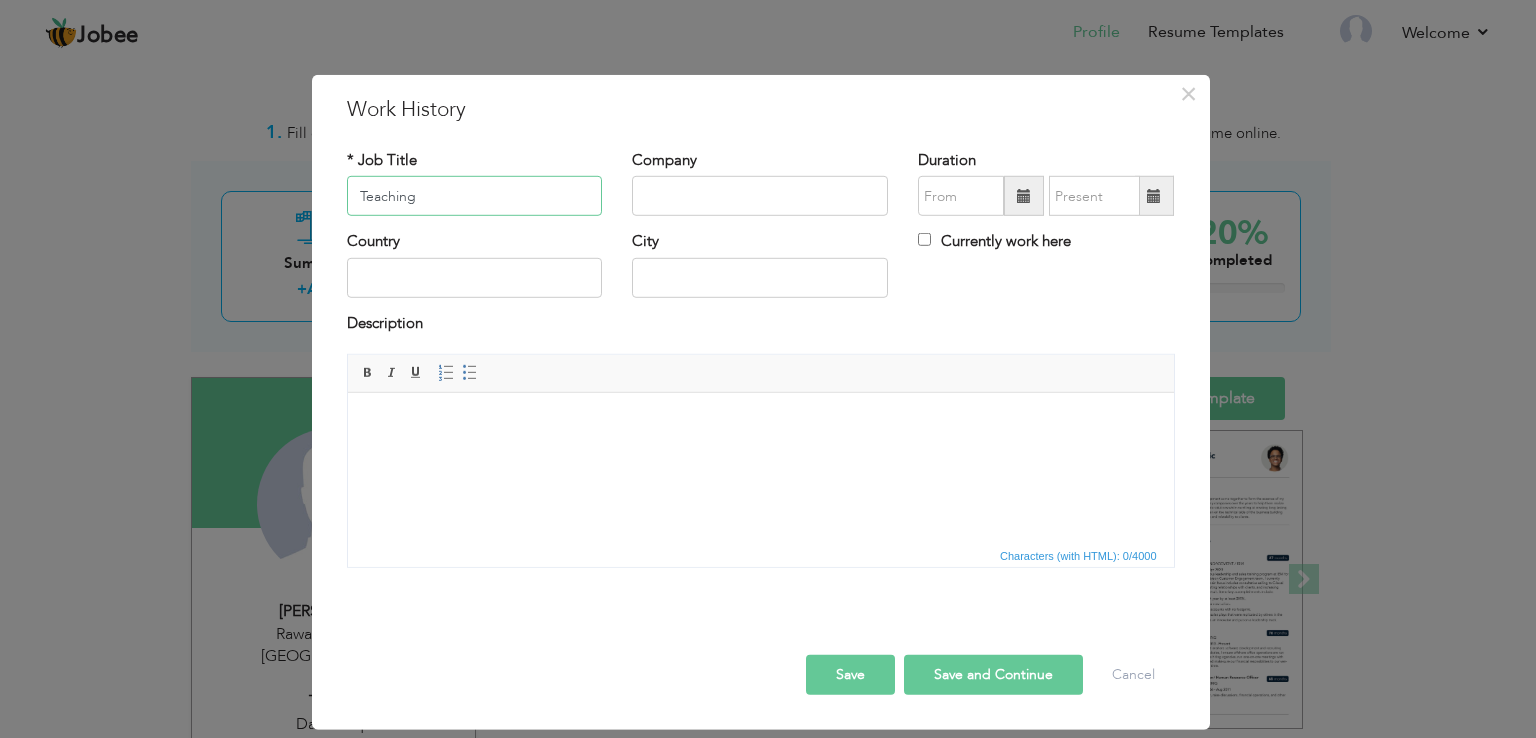 type on "Teaching" 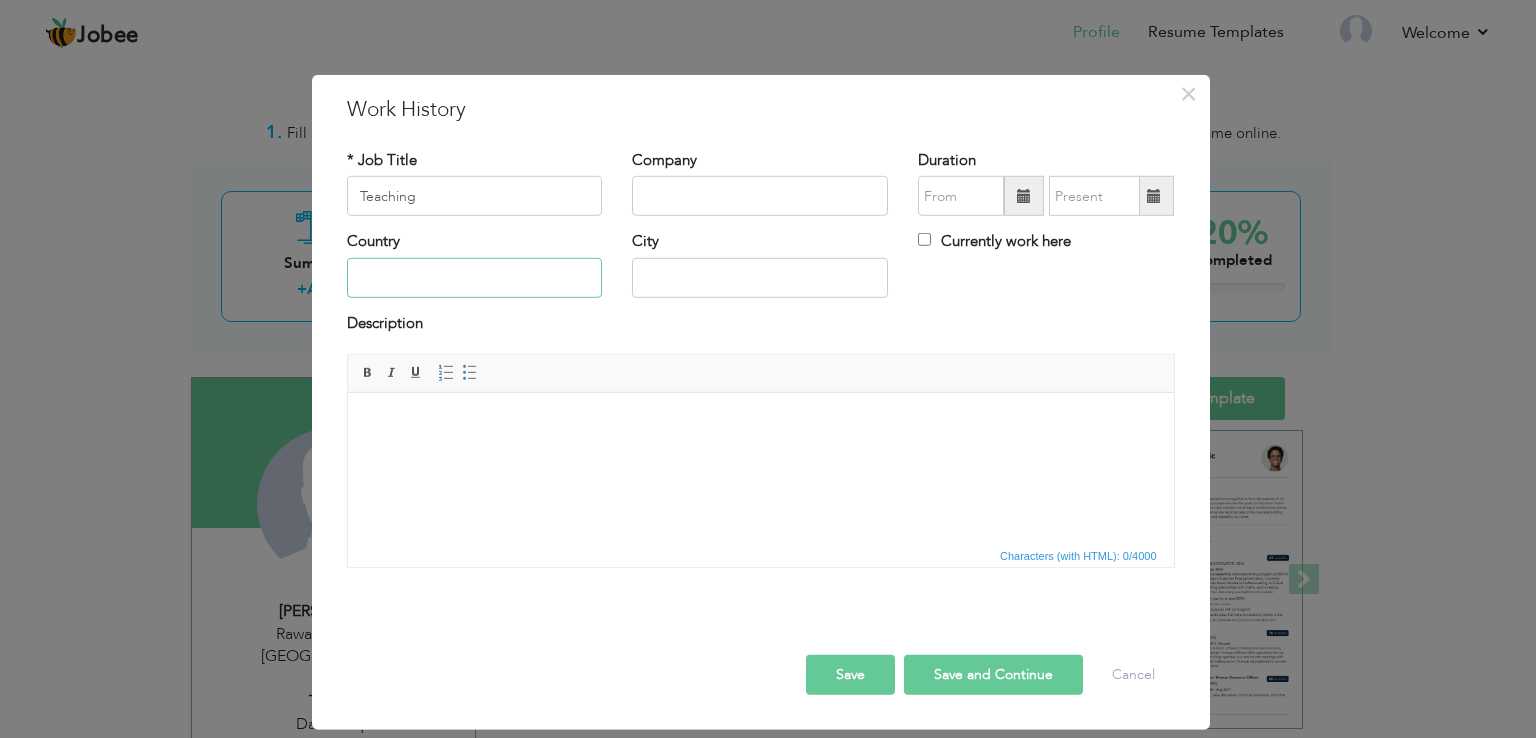 click at bounding box center [475, 278] 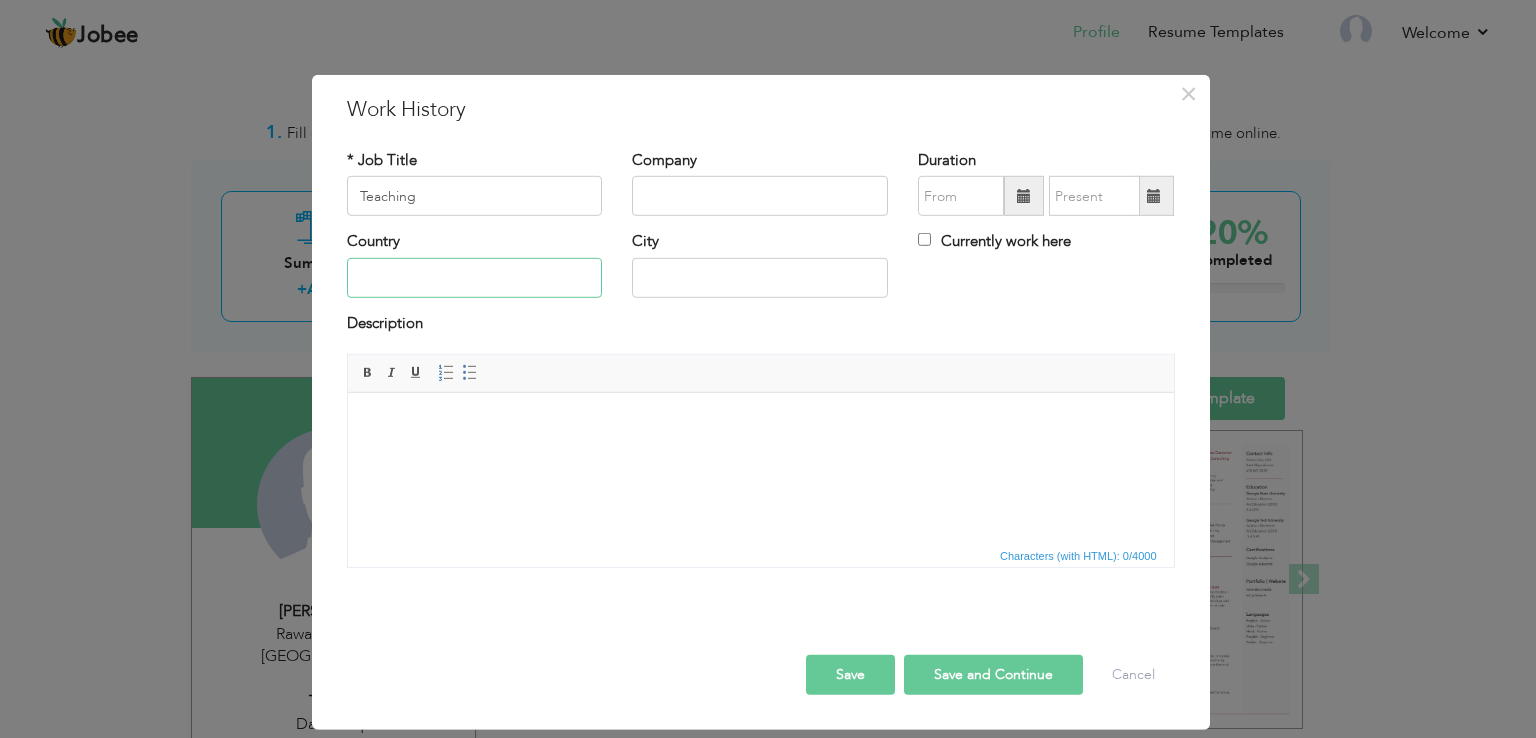 type on "p" 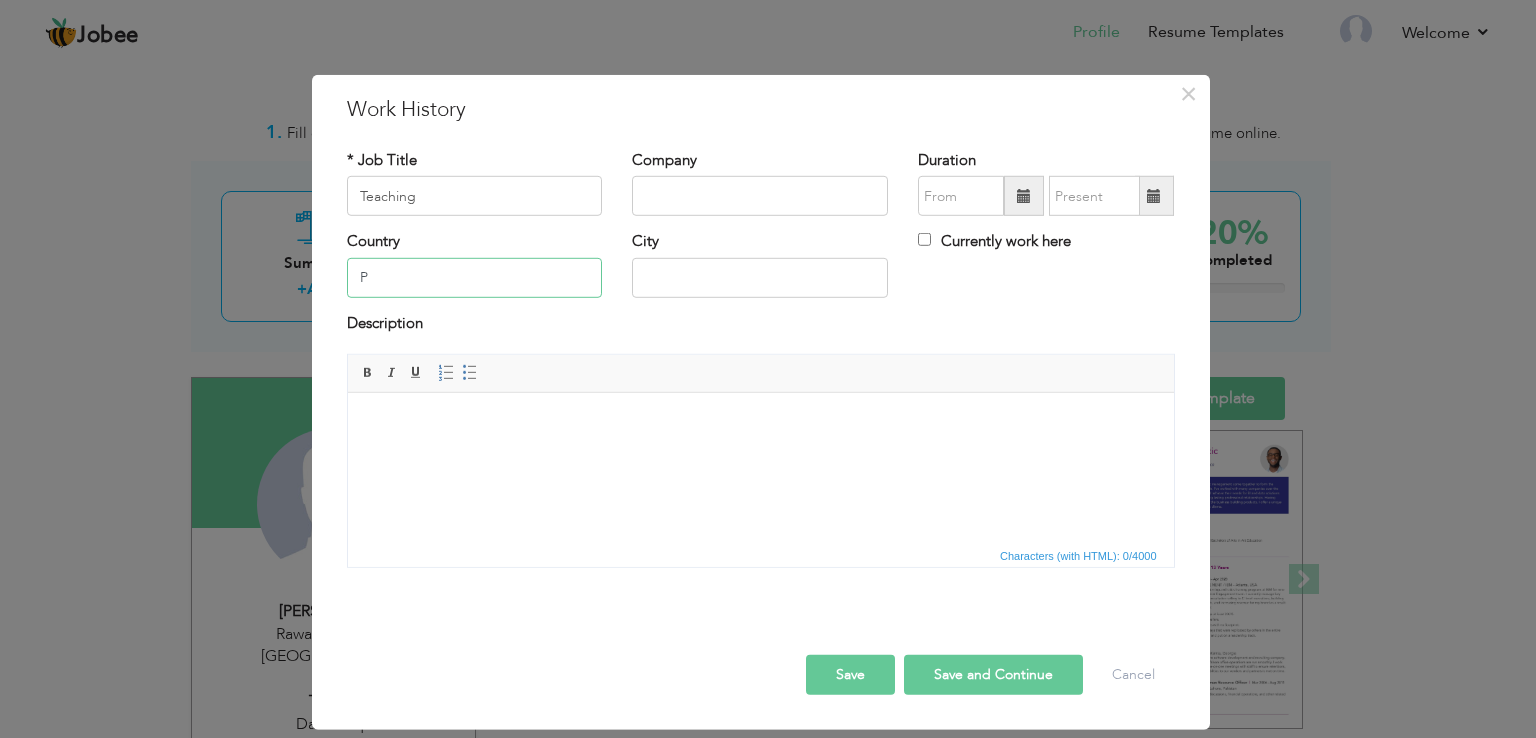 type on "[GEOGRAPHIC_DATA]" 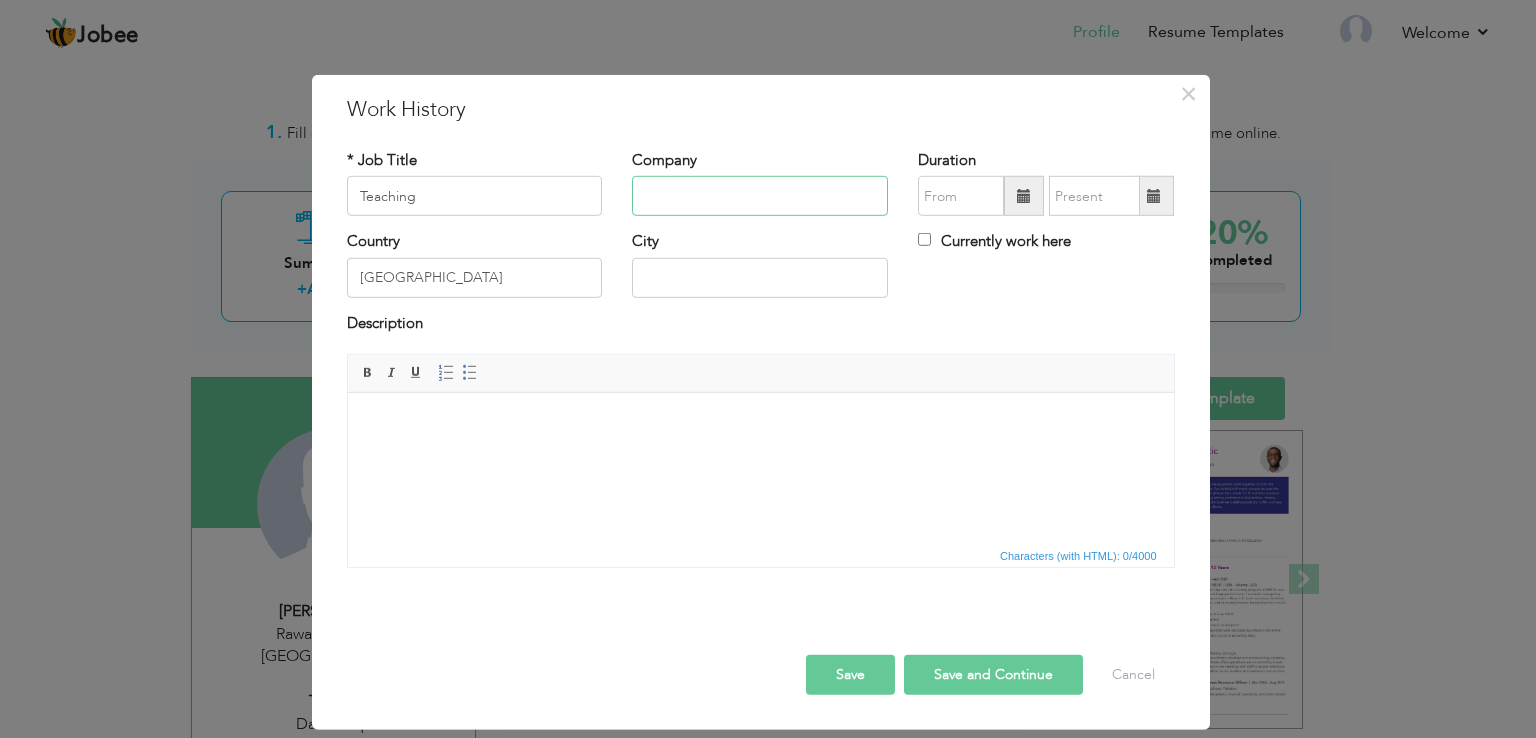 type on "Cross&Cotton" 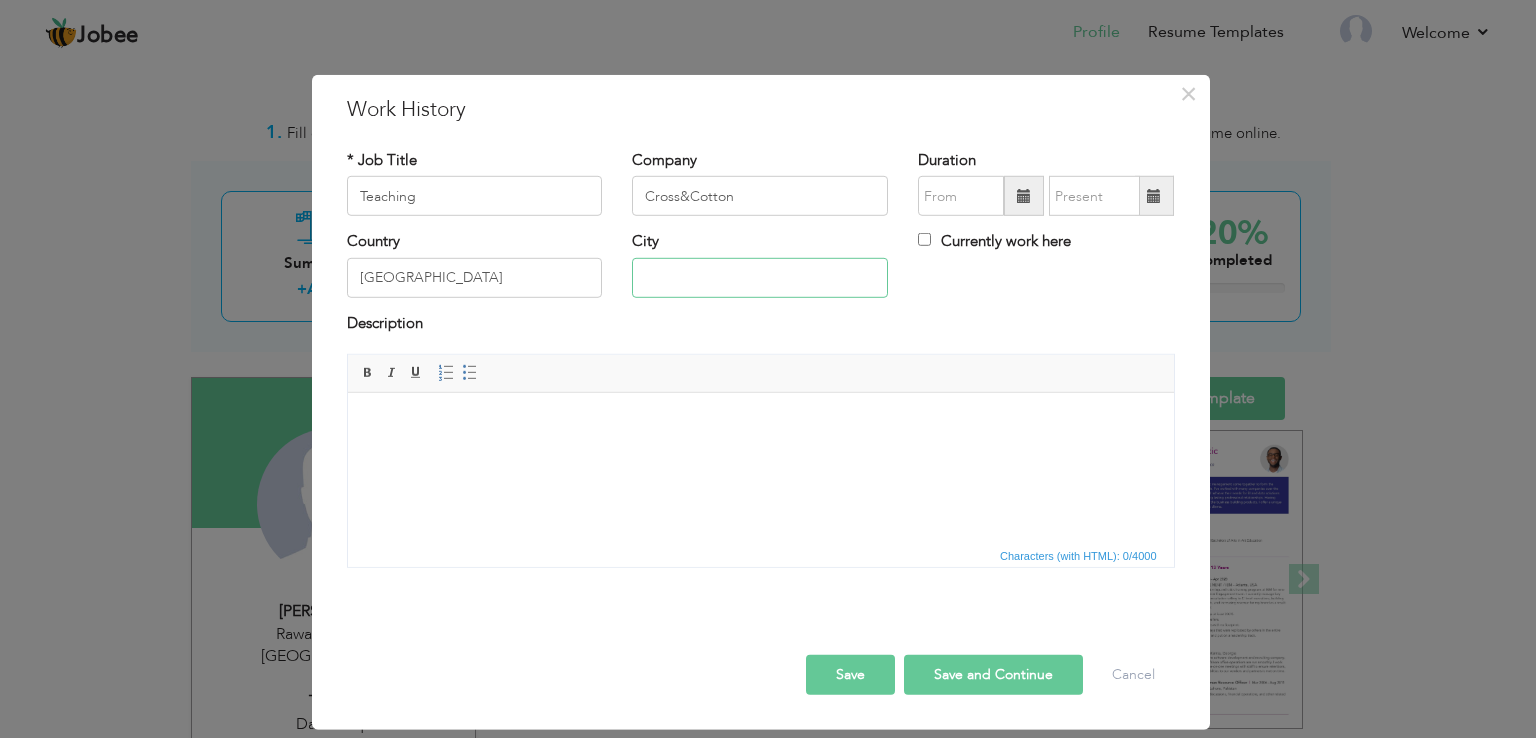 type on "rawalpindi" 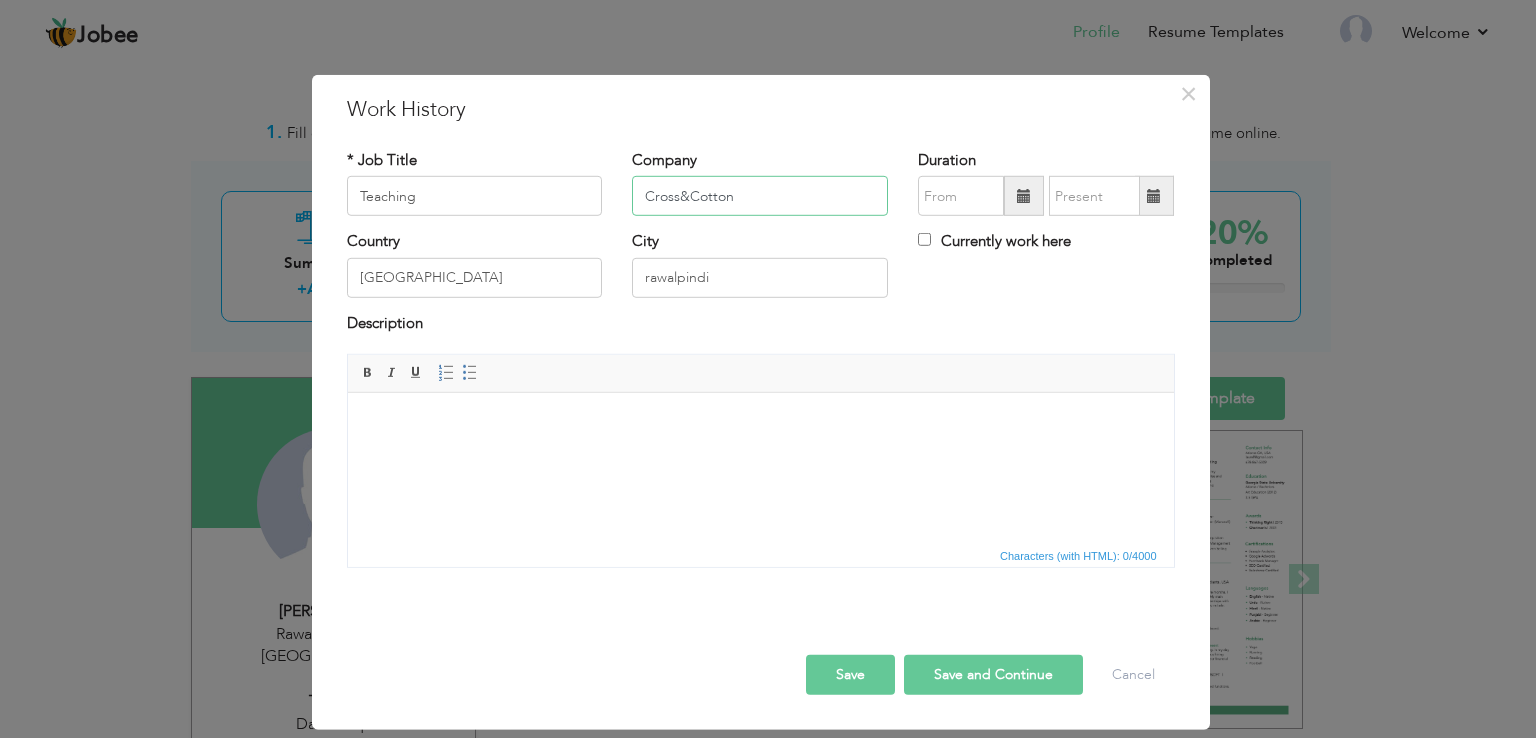 click on "Cross&Cotton" at bounding box center [760, 196] 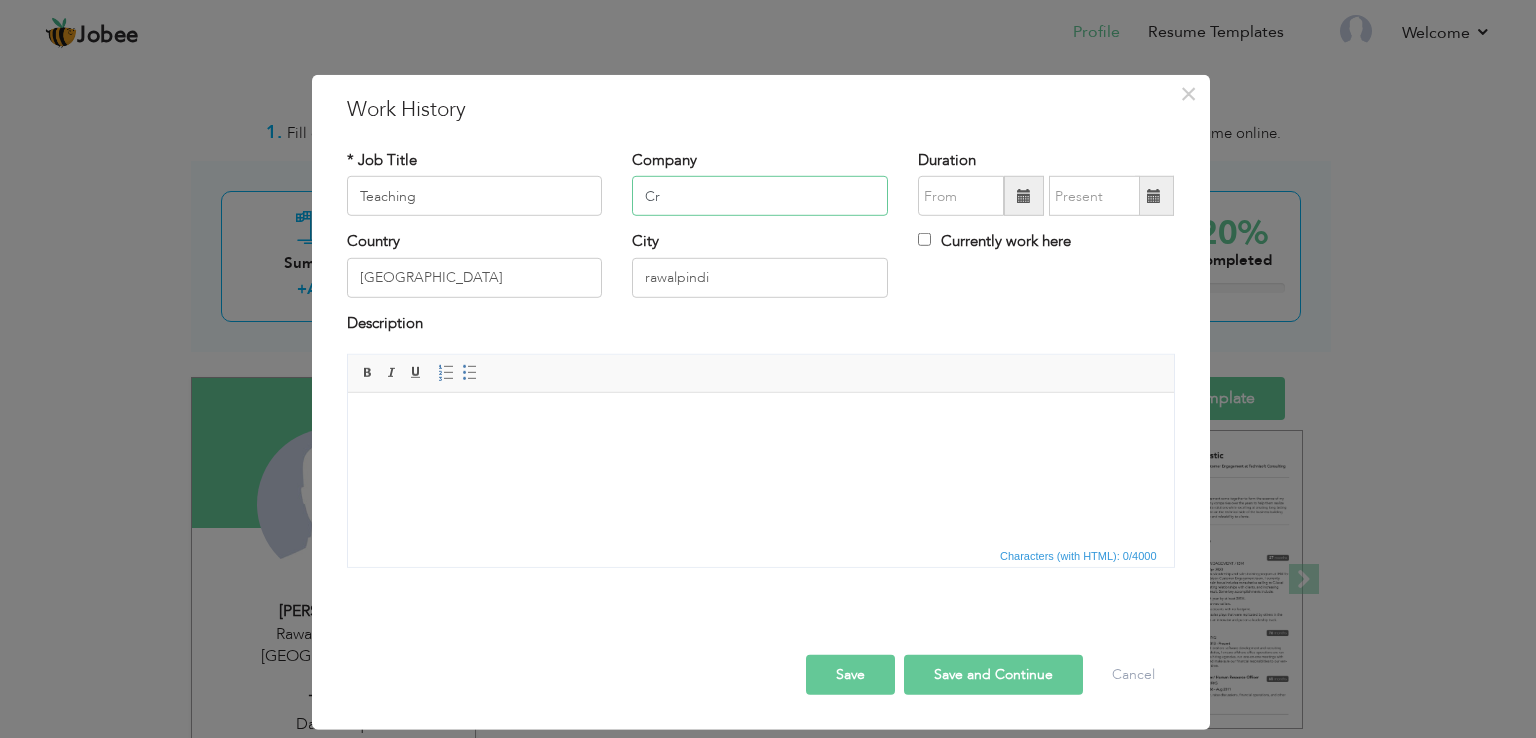 type on "C" 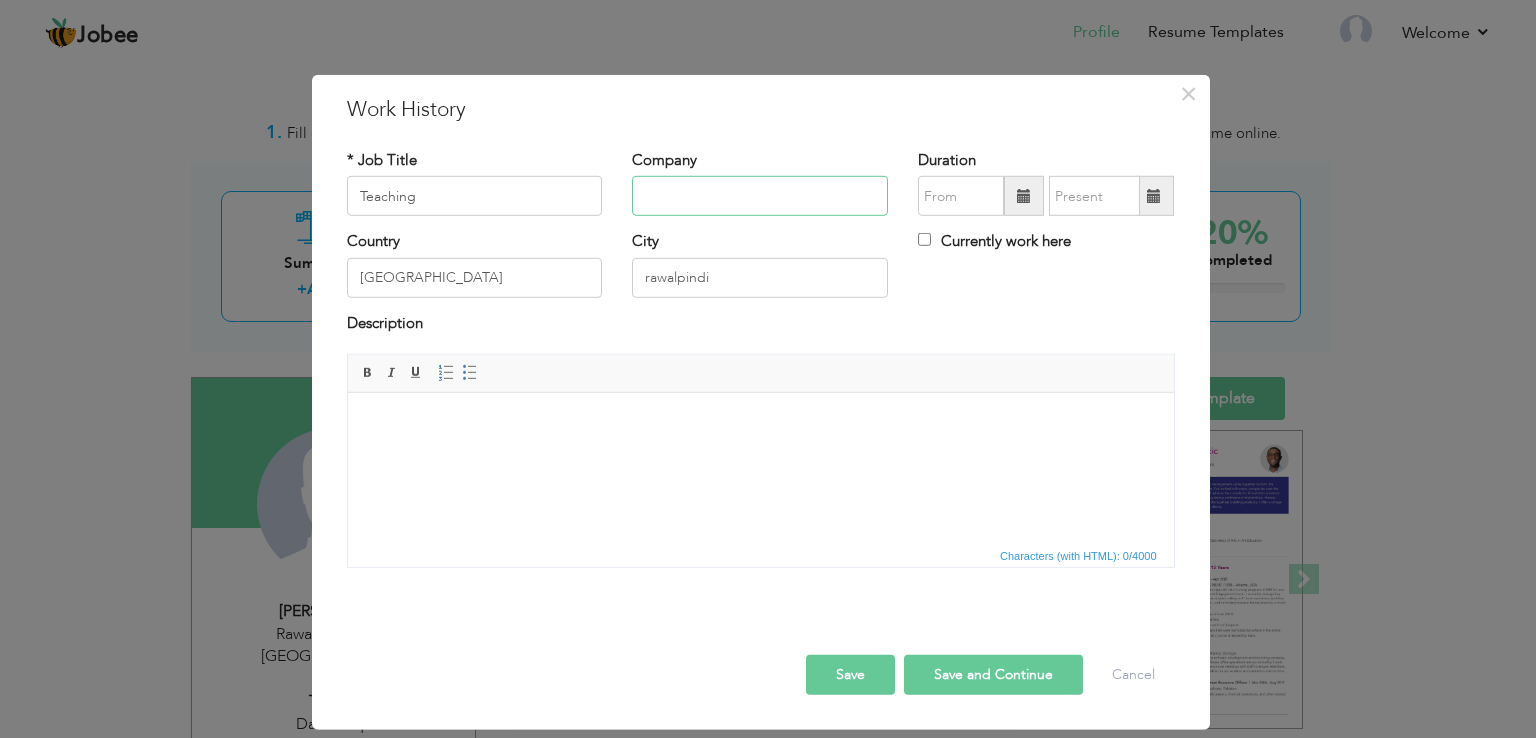 type on "d" 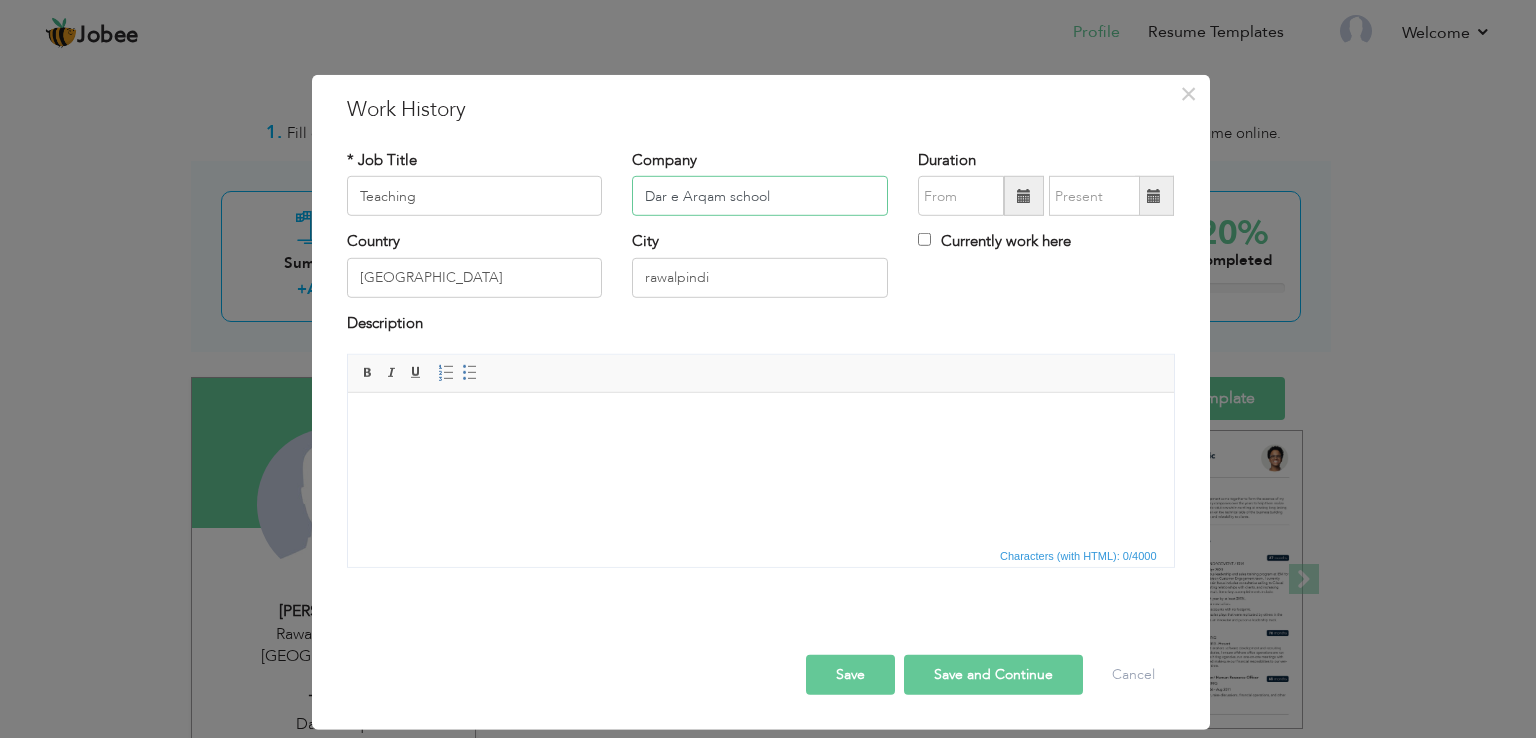 type on "Dar e Arqam school" 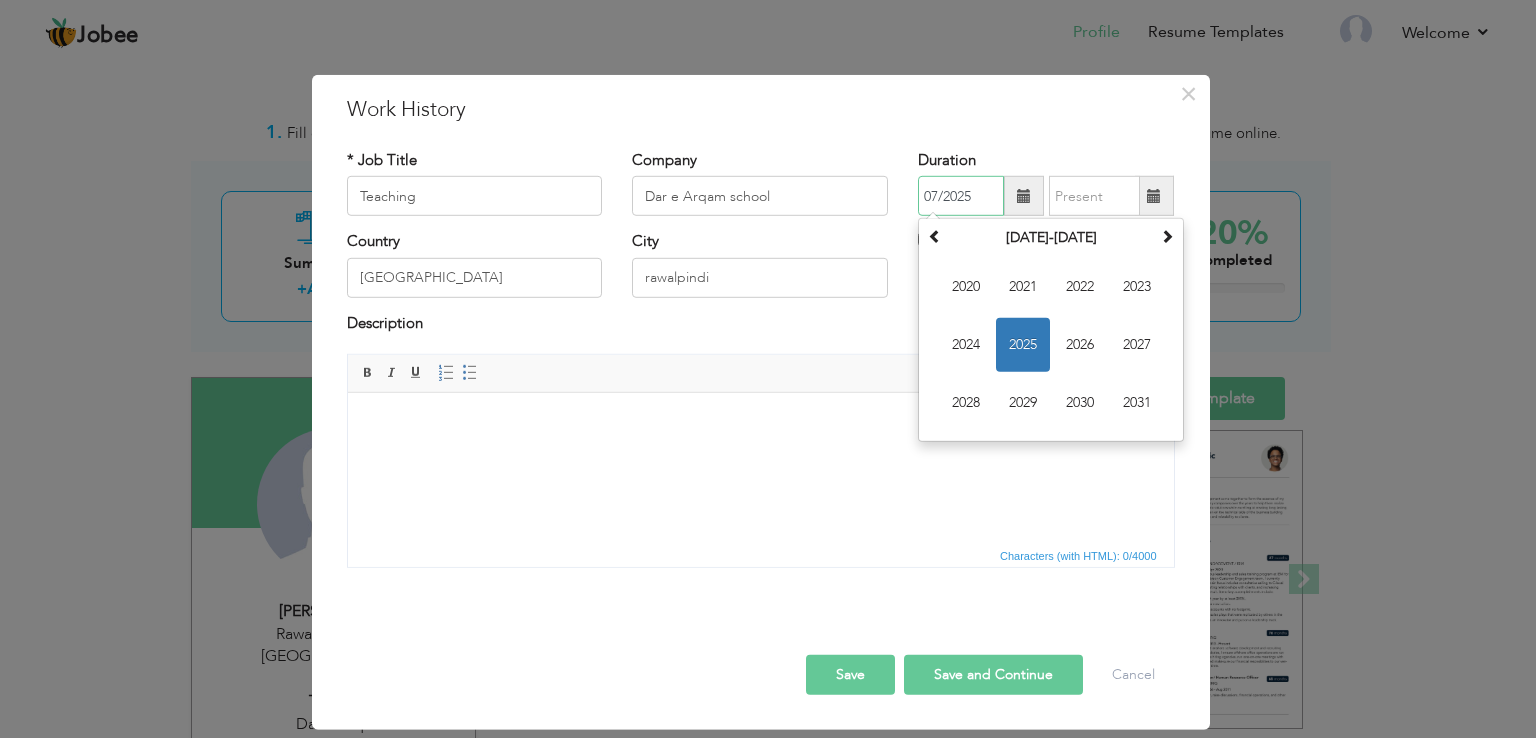 click on "07/2025" at bounding box center (961, 196) 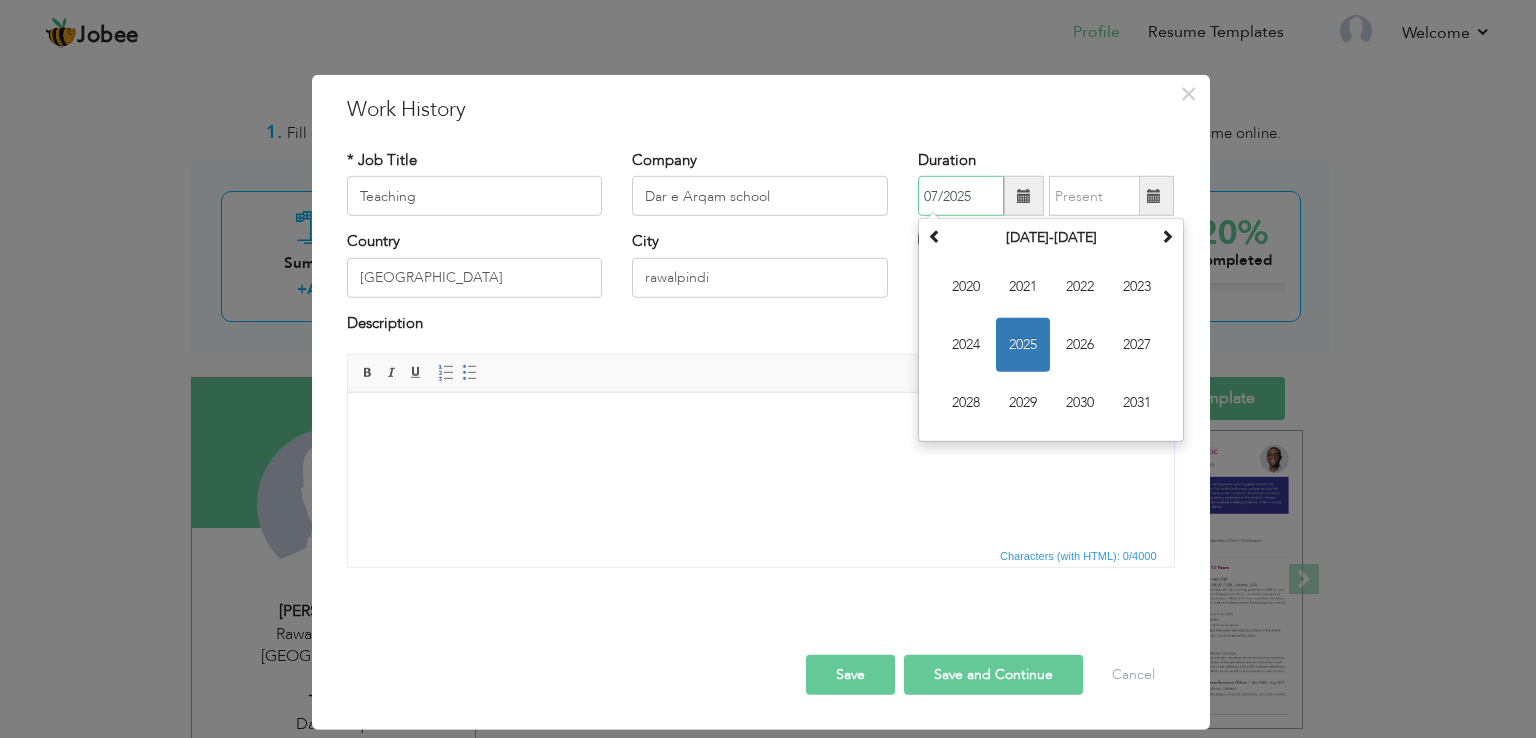 click on "07/2025" at bounding box center [961, 196] 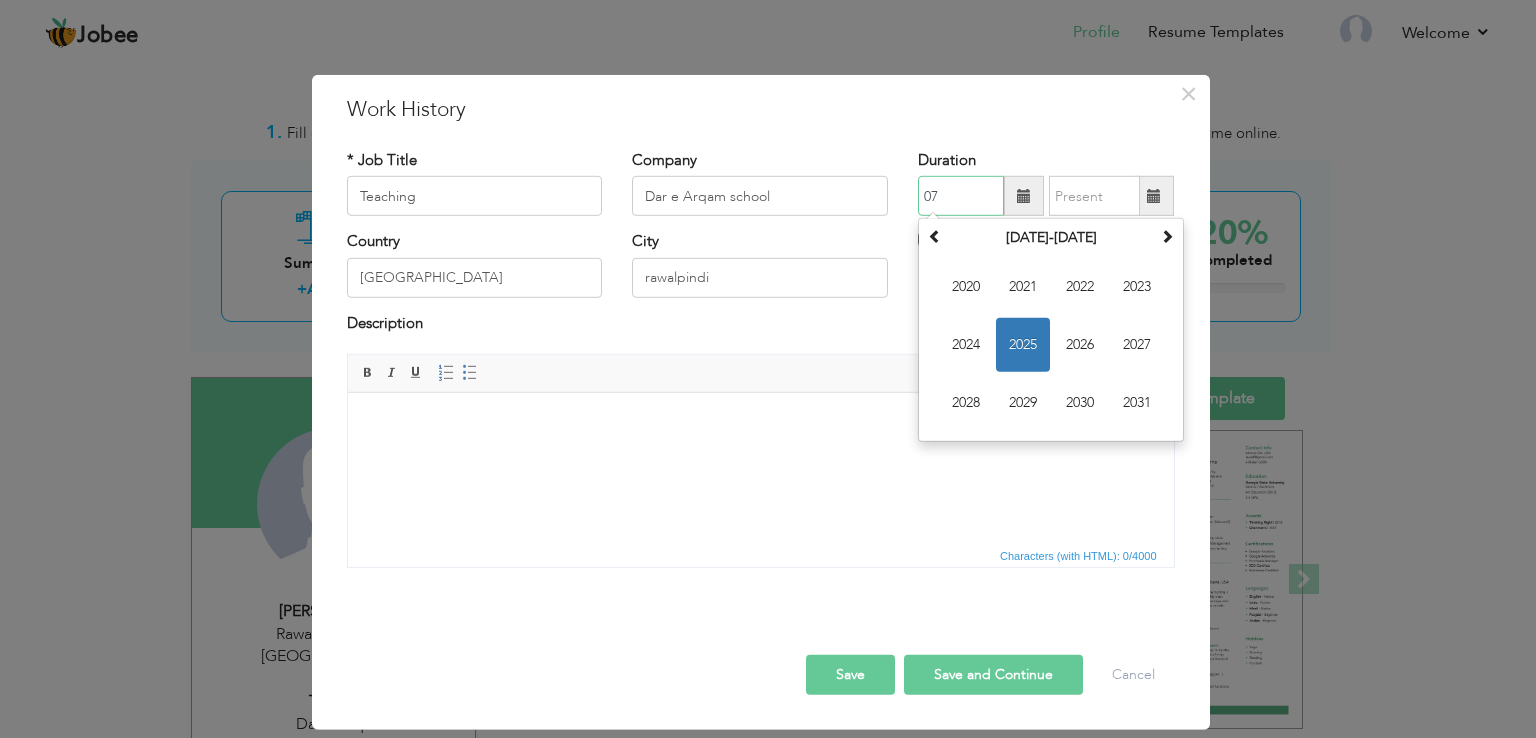 type on "0" 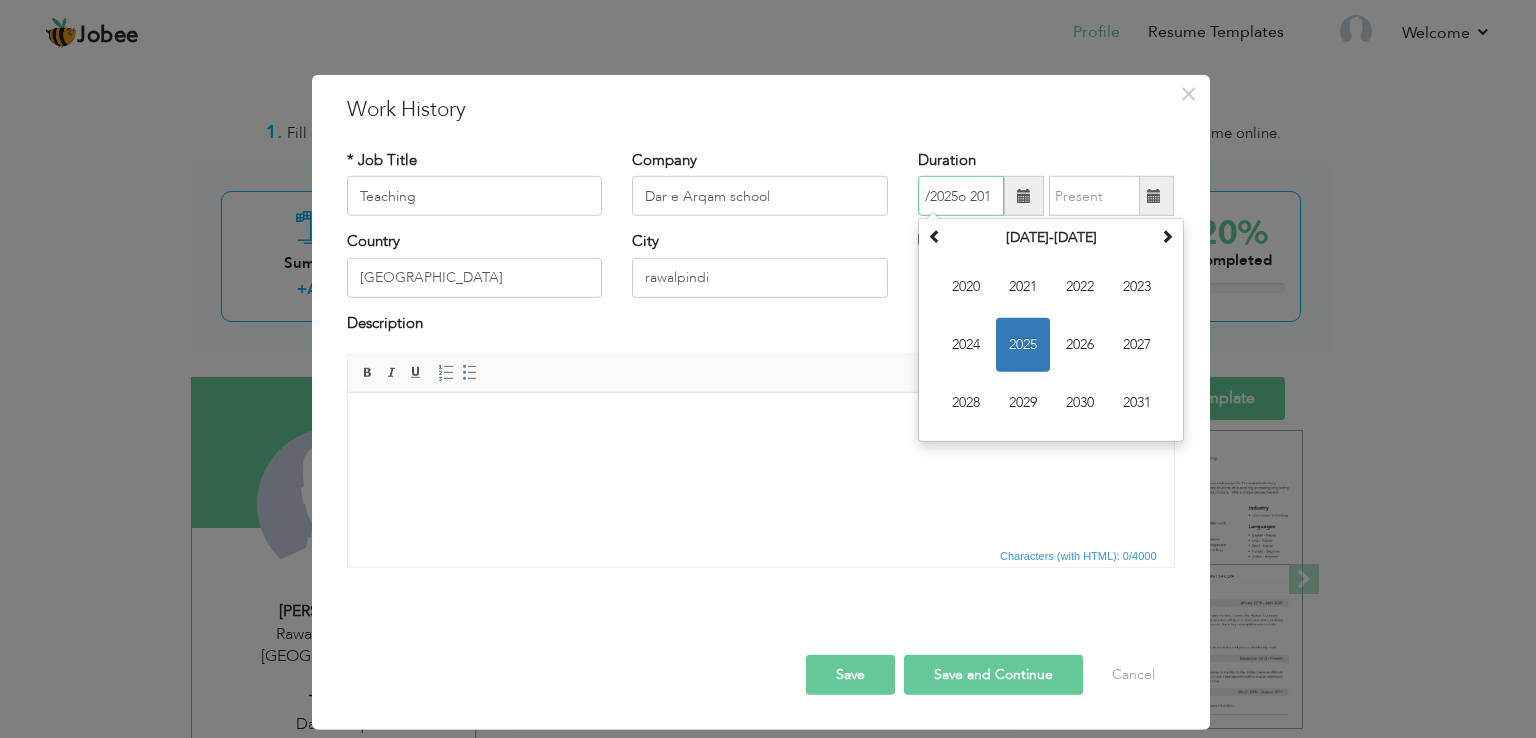 scroll, scrollTop: 0, scrollLeft: 20, axis: horizontal 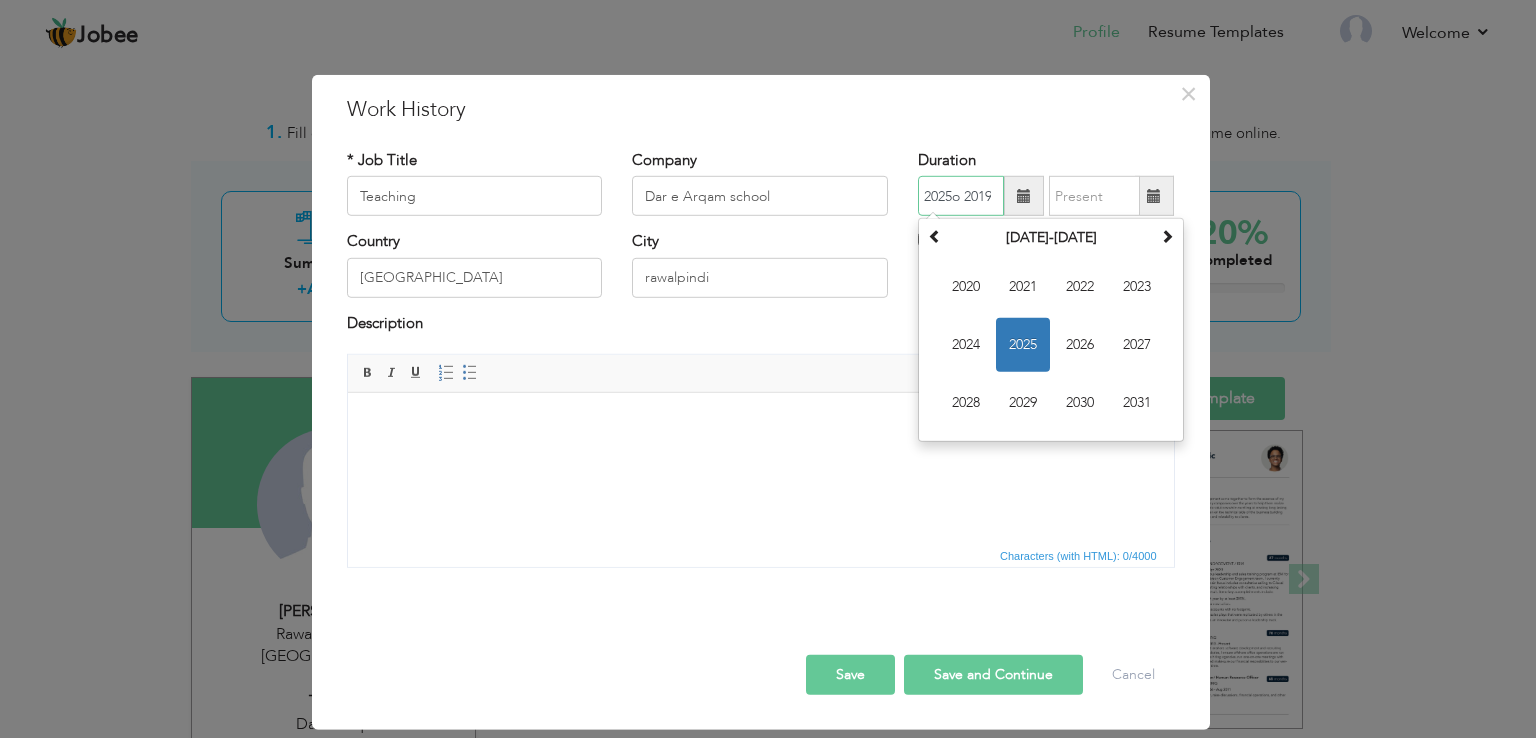 click on "07/2025o 2019" at bounding box center [961, 196] 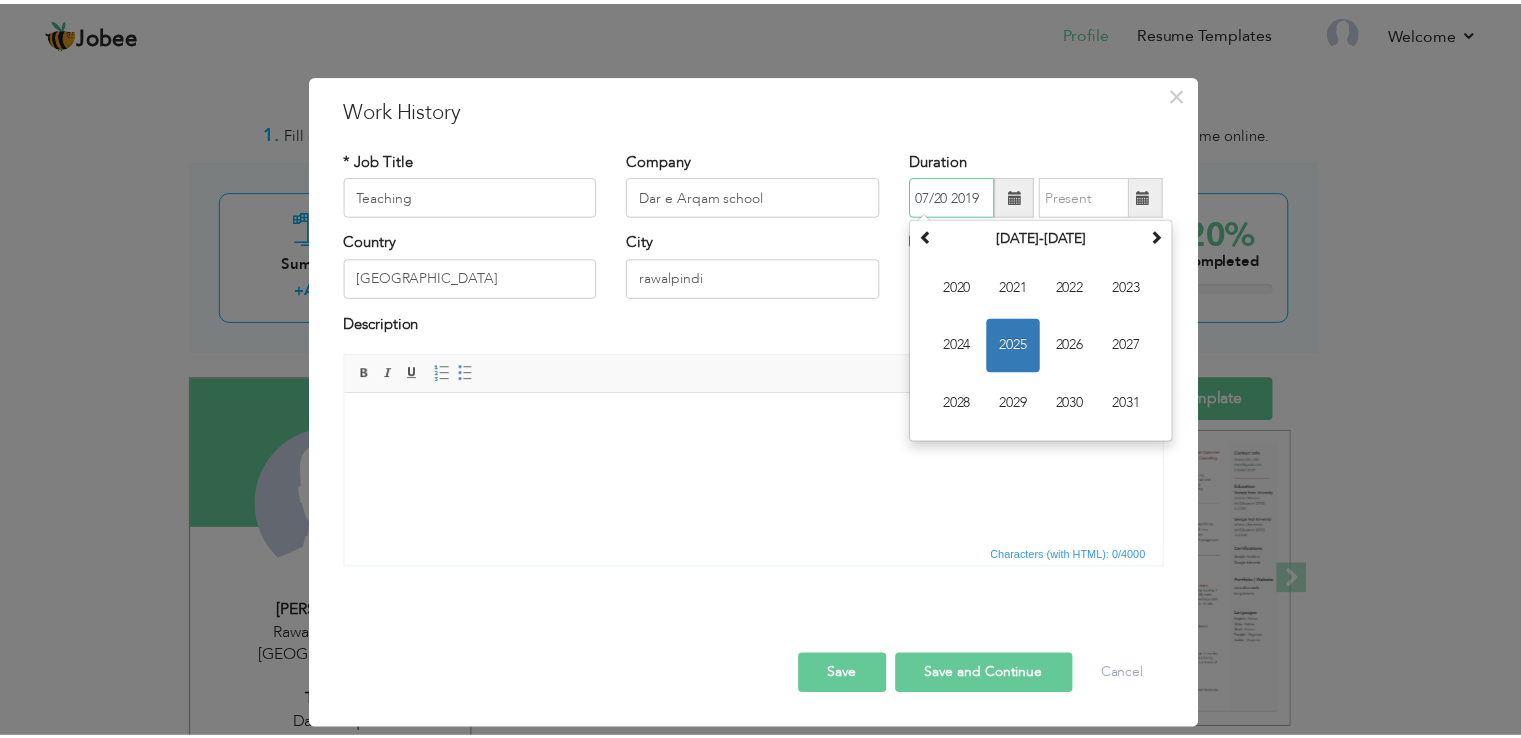 scroll, scrollTop: 0, scrollLeft: 0, axis: both 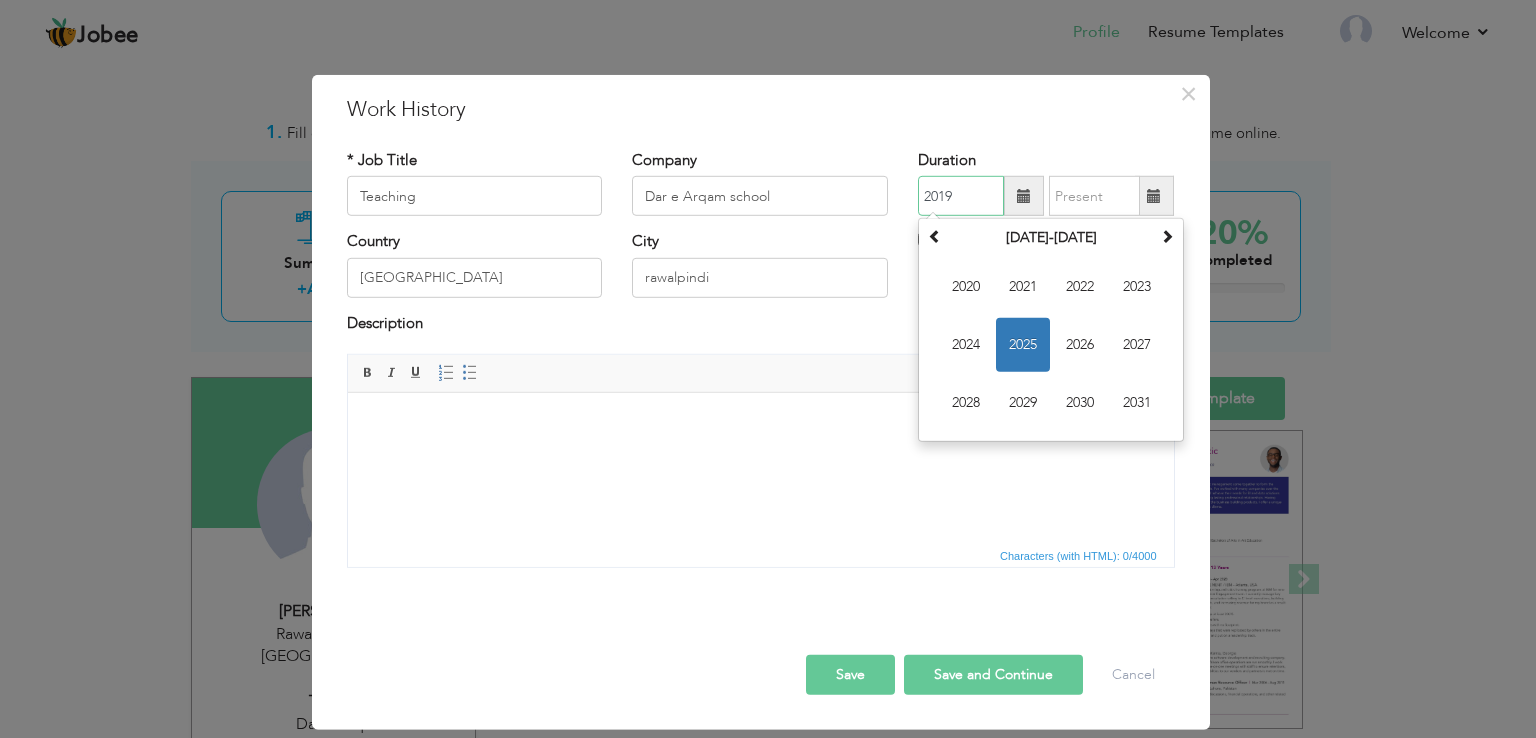 click on "2019" at bounding box center [961, 196] 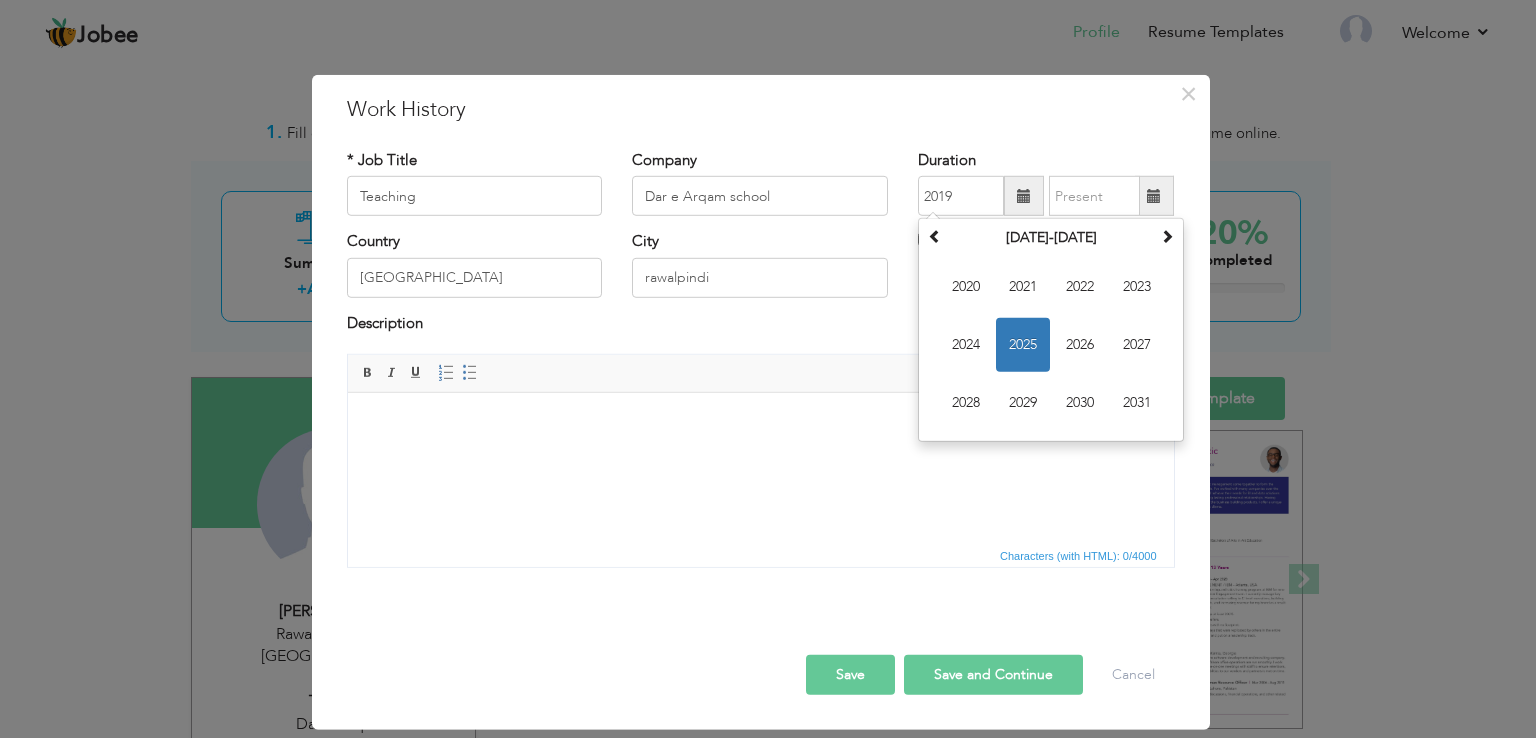type on "07/2025" 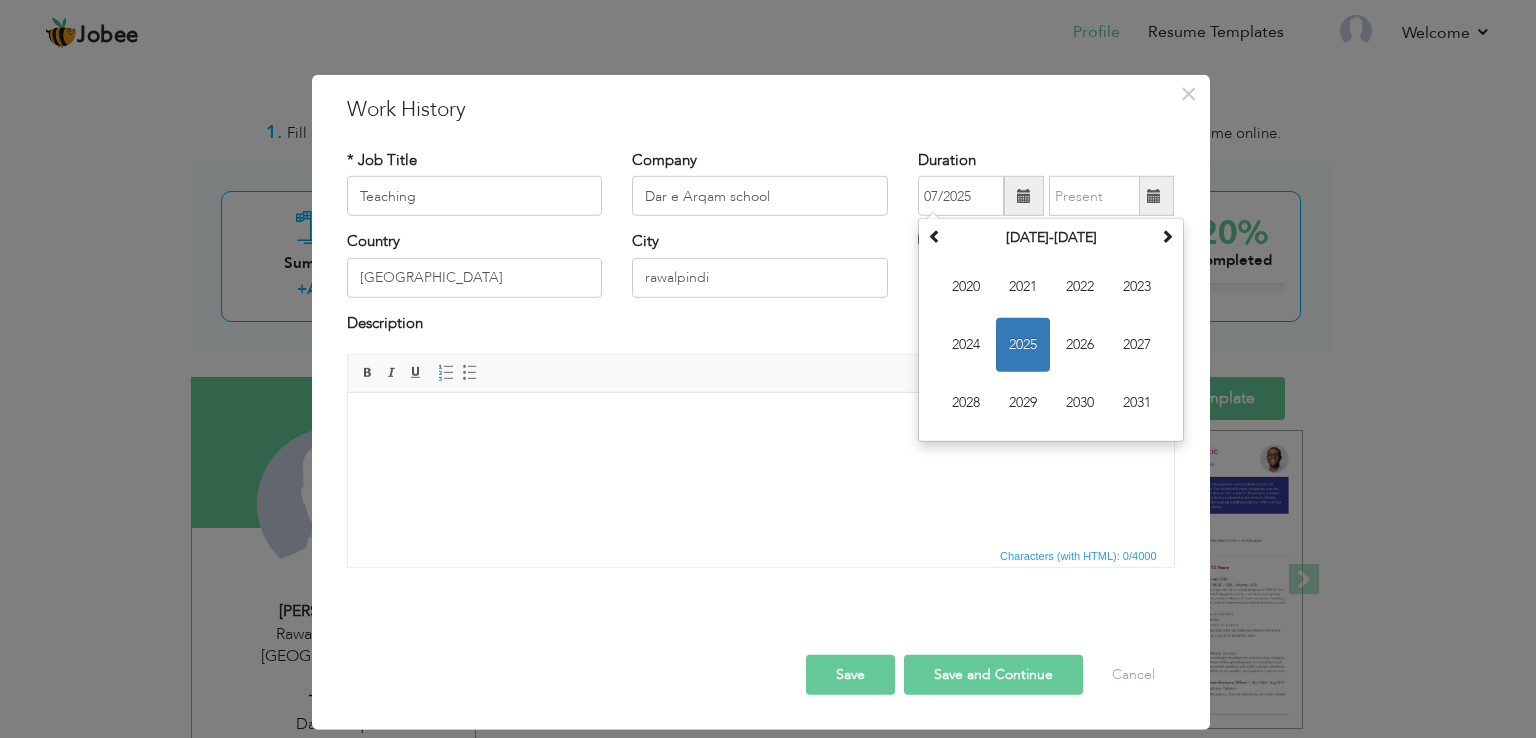 click at bounding box center (760, 423) 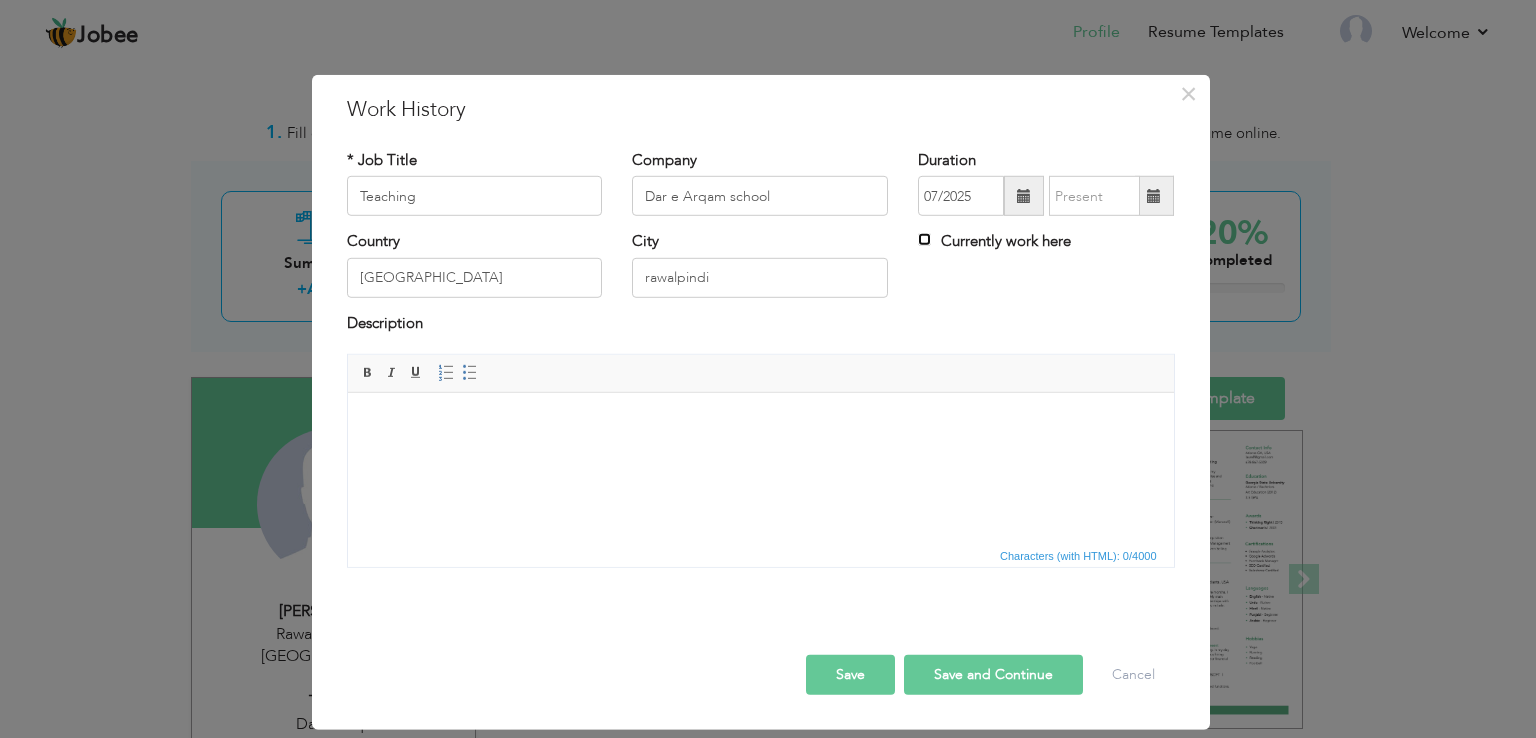 click on "Currently work here" at bounding box center (924, 239) 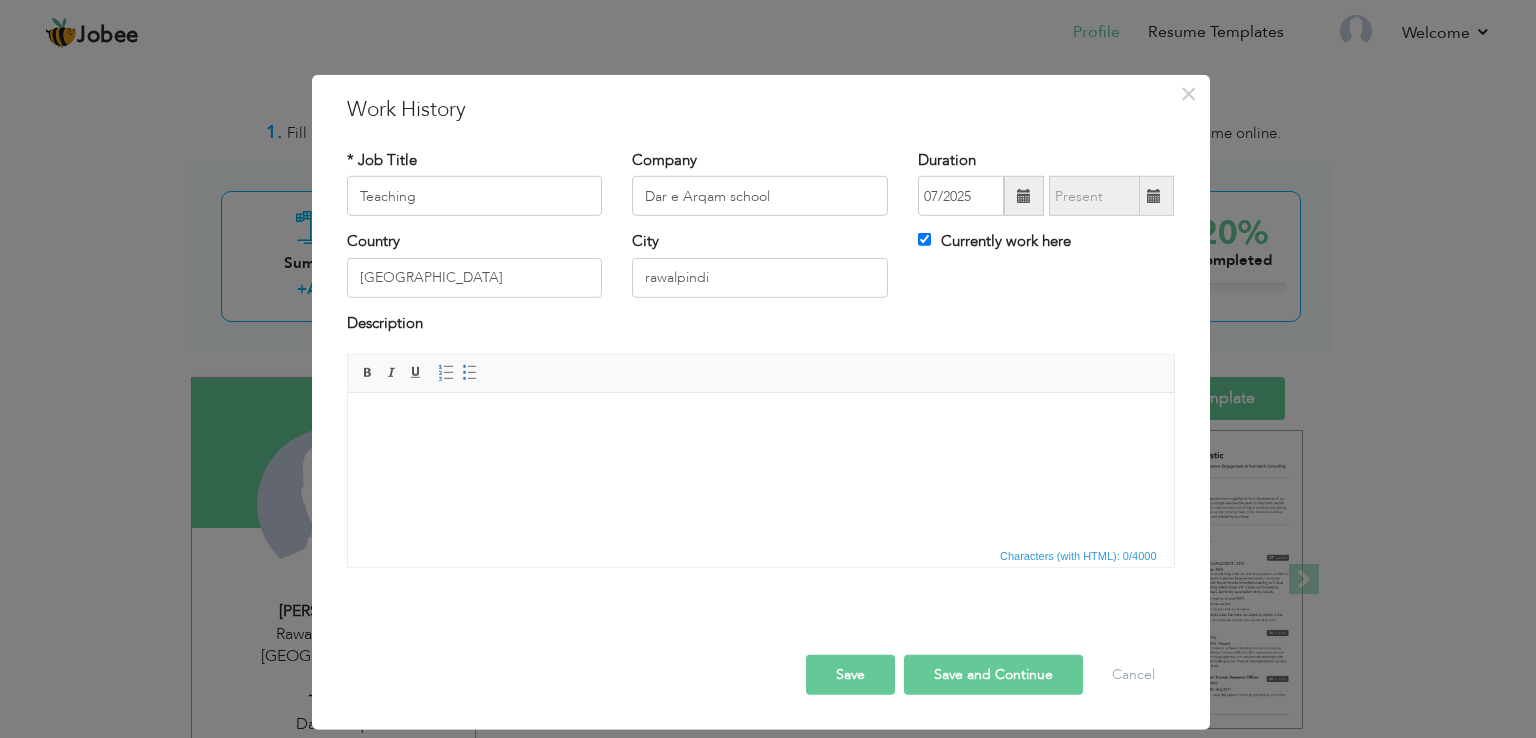 click on "Save and Continue" at bounding box center (993, 675) 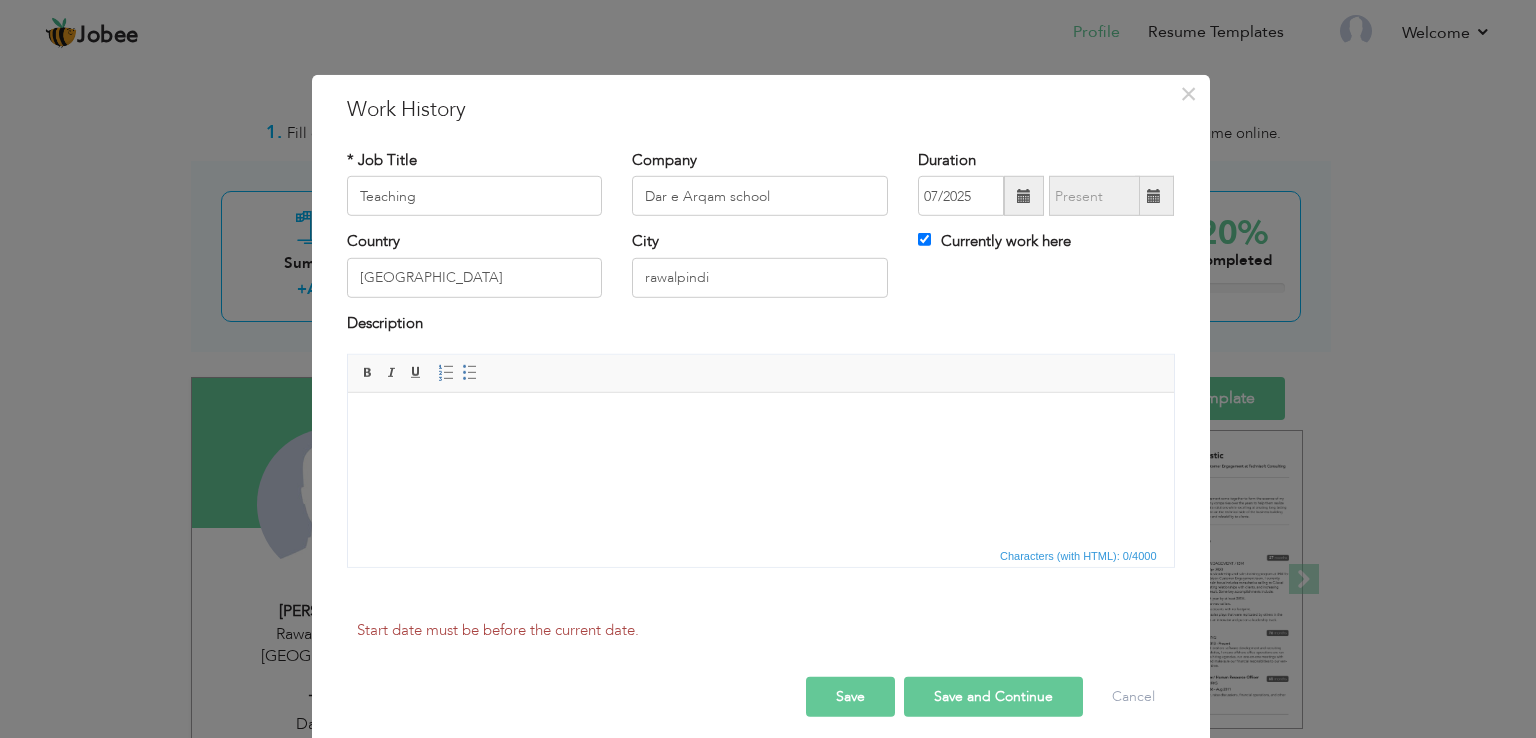 click on "Save and Continue" at bounding box center (993, 696) 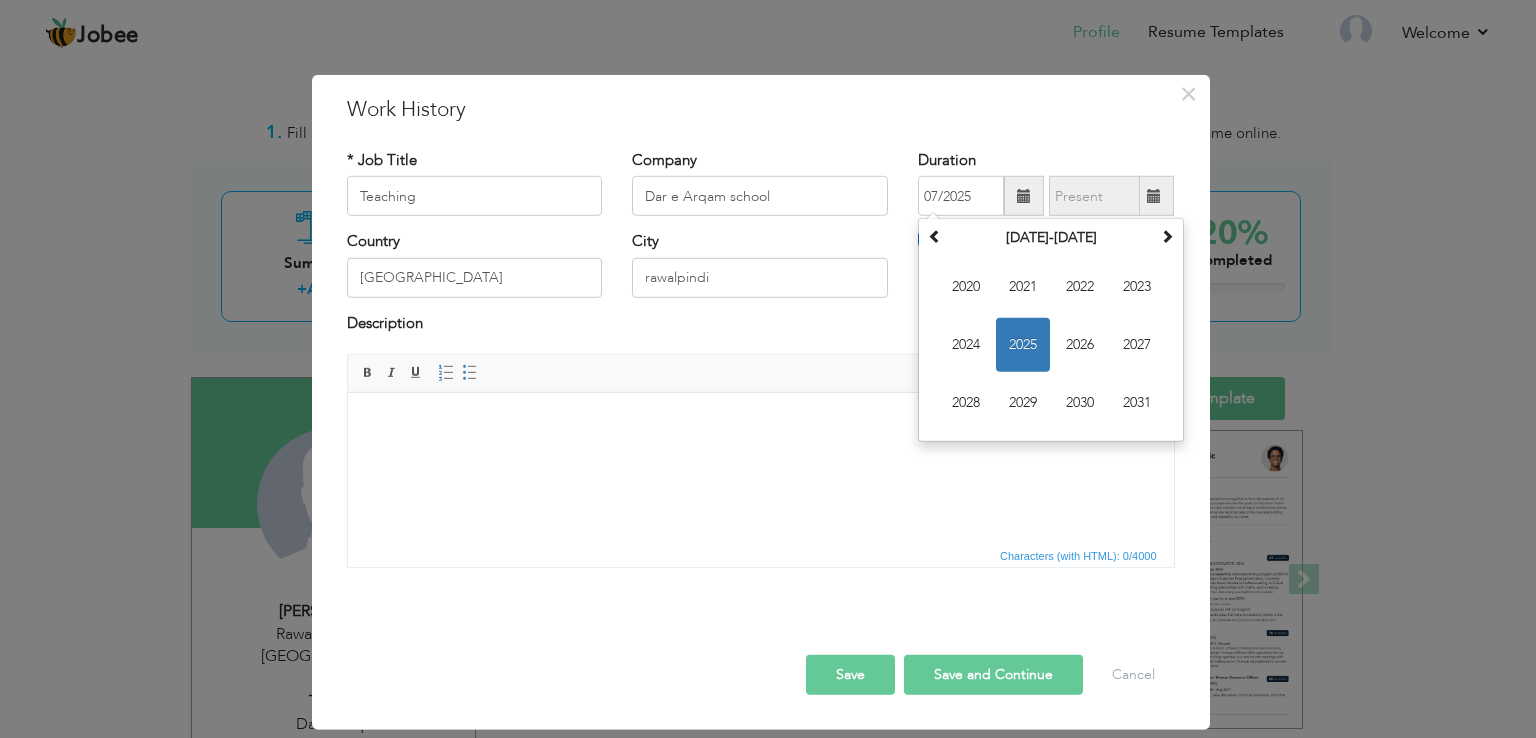 click at bounding box center [760, 423] 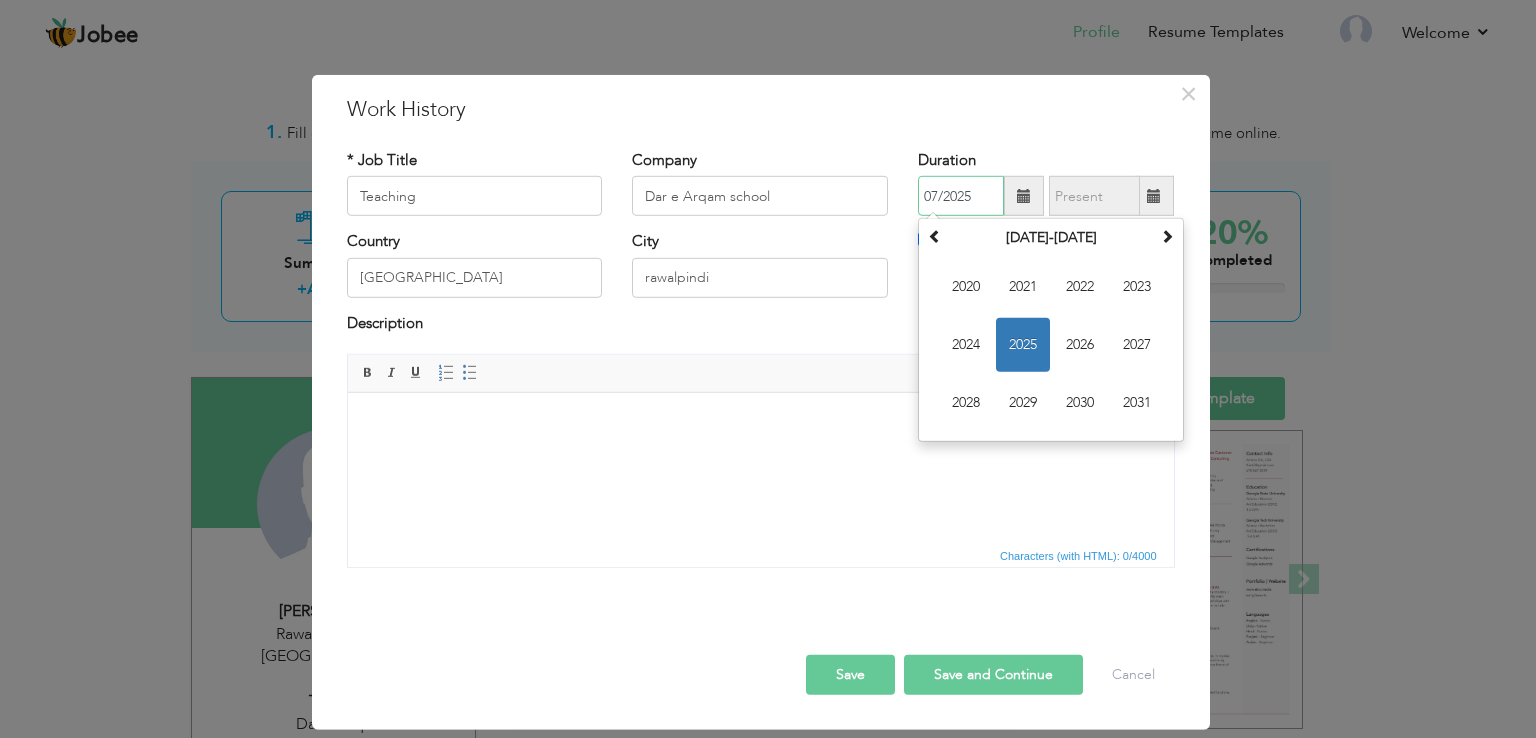 click on "07/2025" at bounding box center (961, 196) 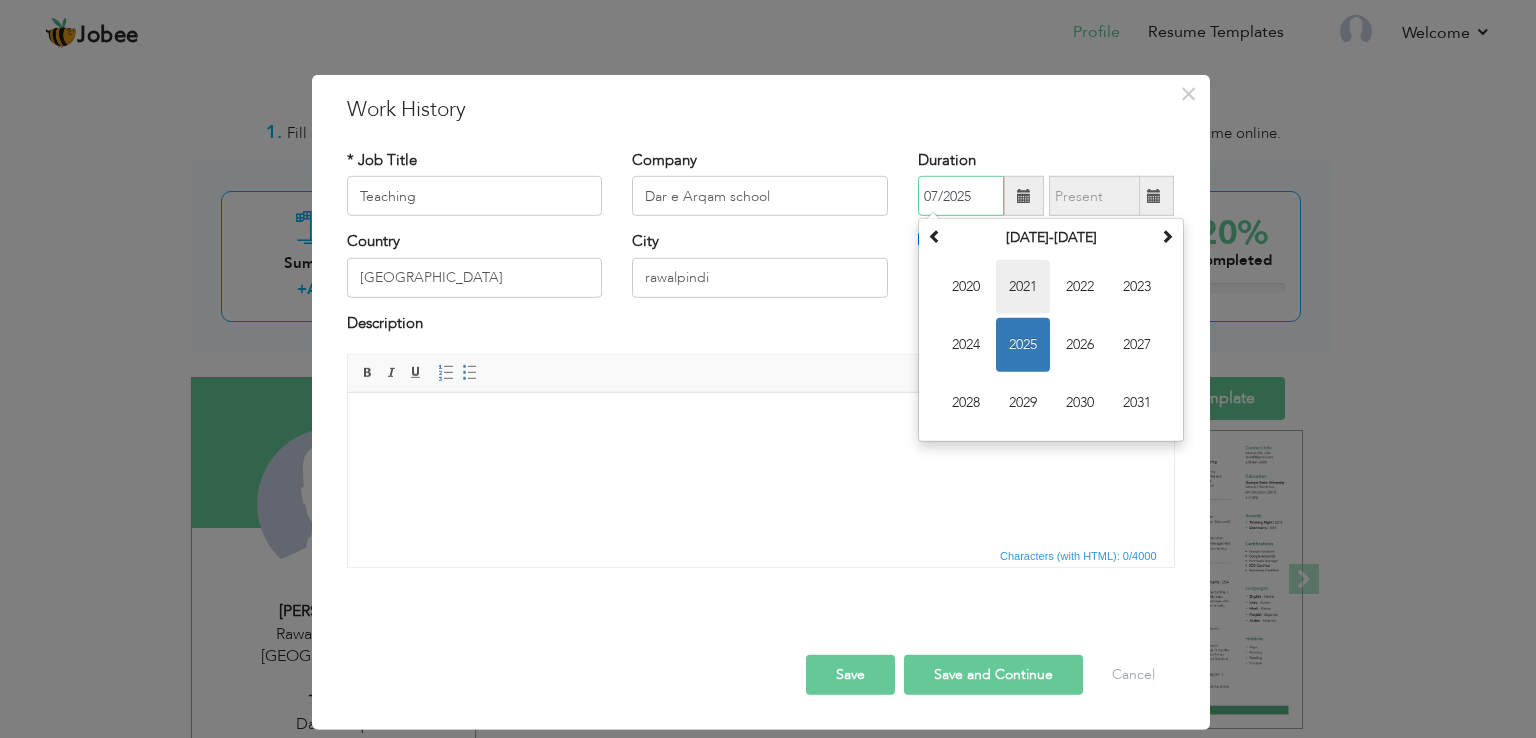 click on "2021" at bounding box center [1023, 287] 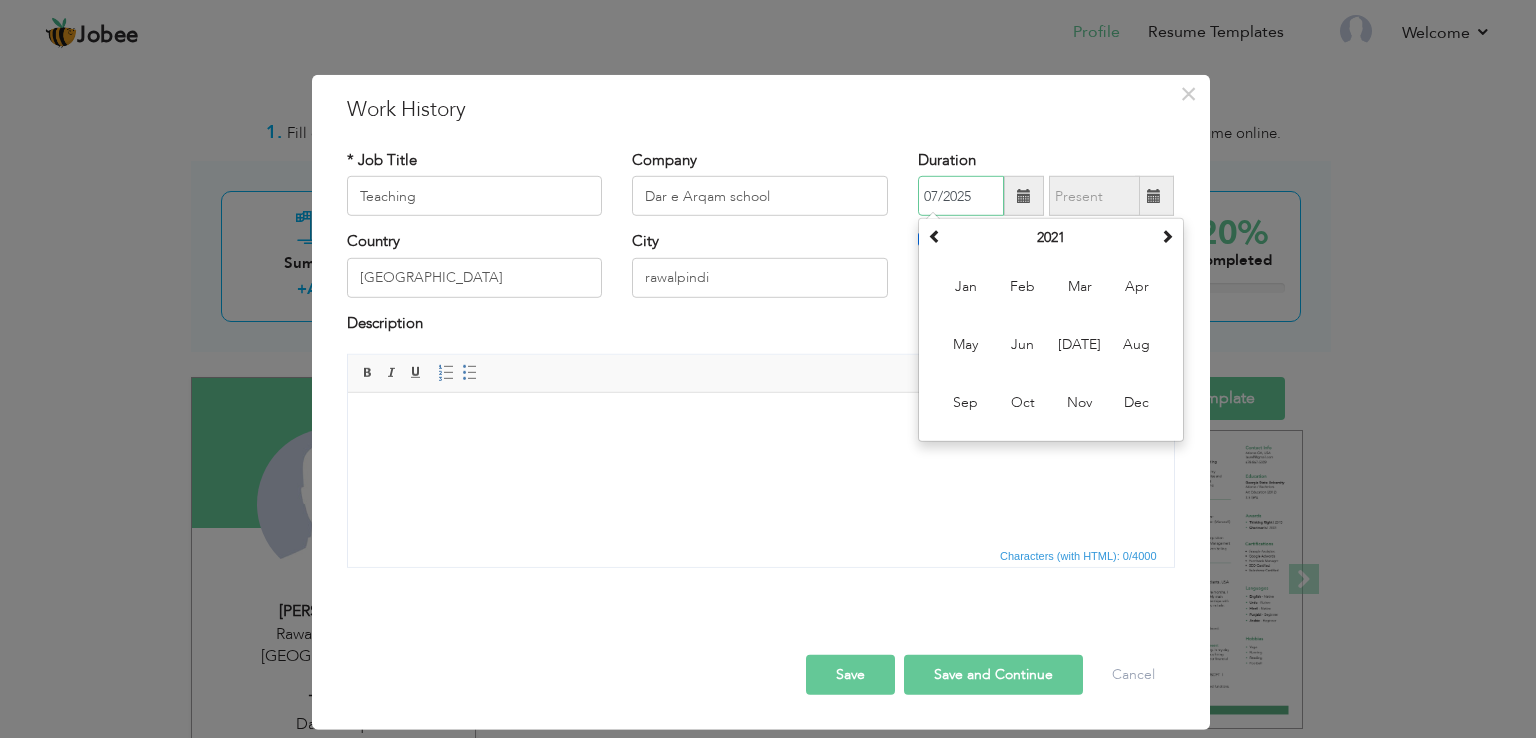 click on "Feb" at bounding box center [1023, 287] 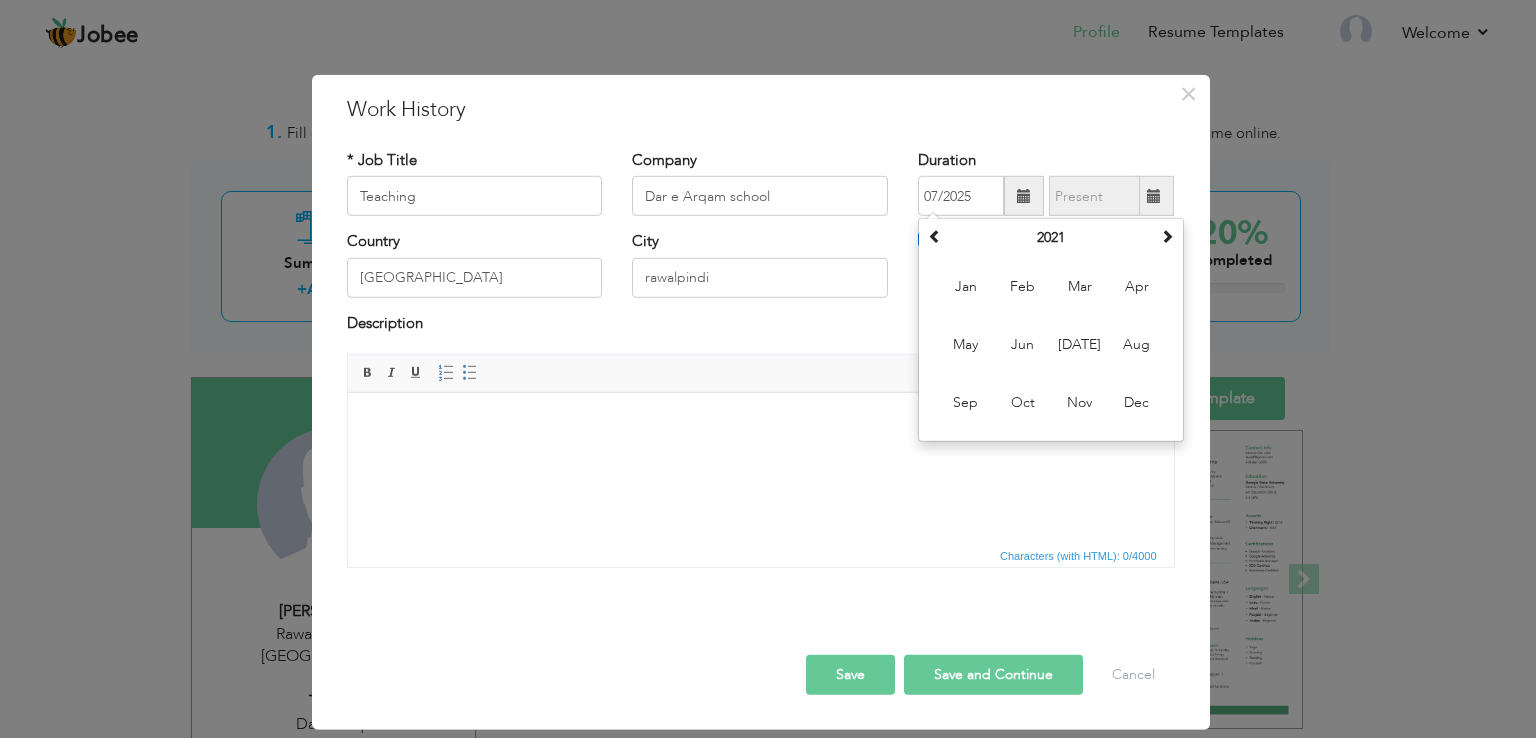type on "02/2021" 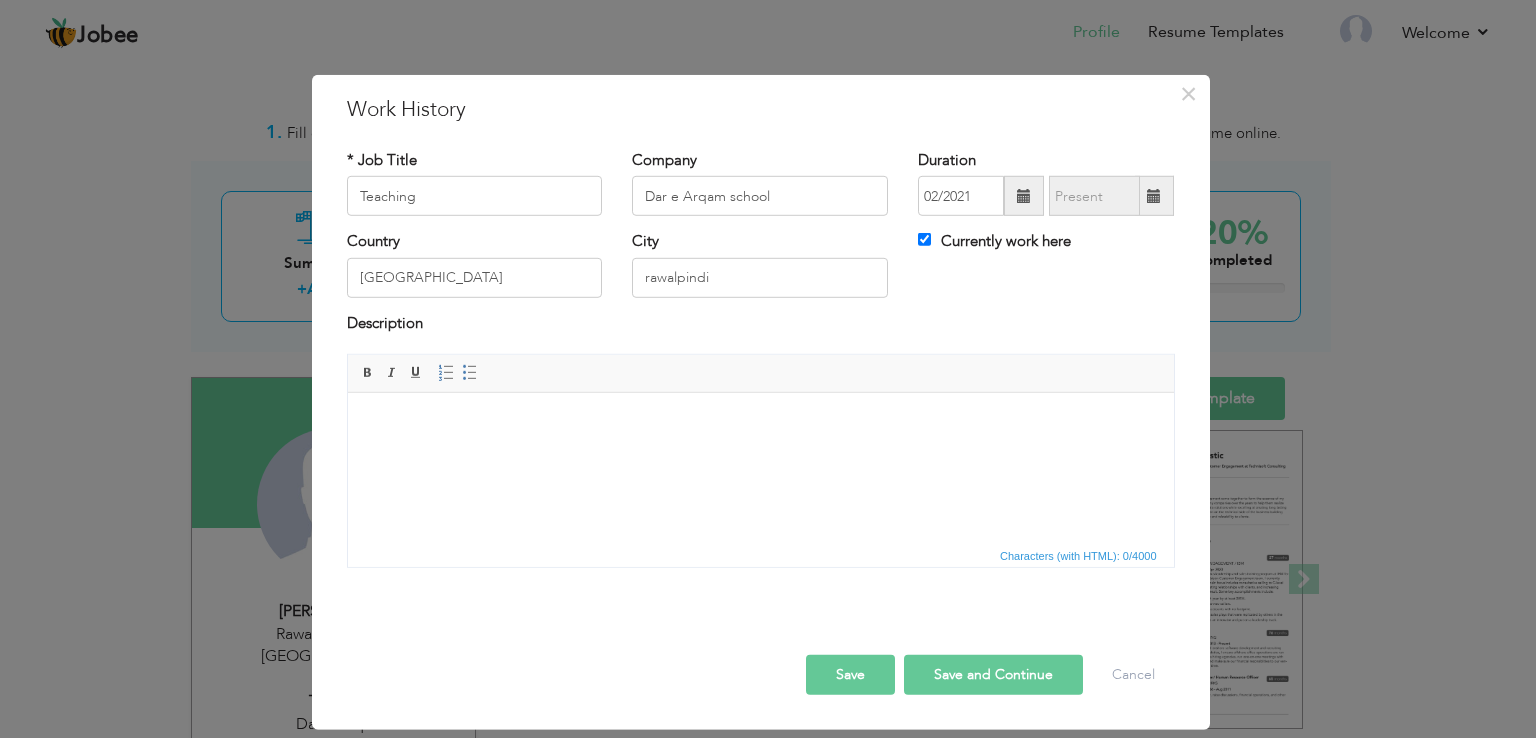 click at bounding box center [1154, 196] 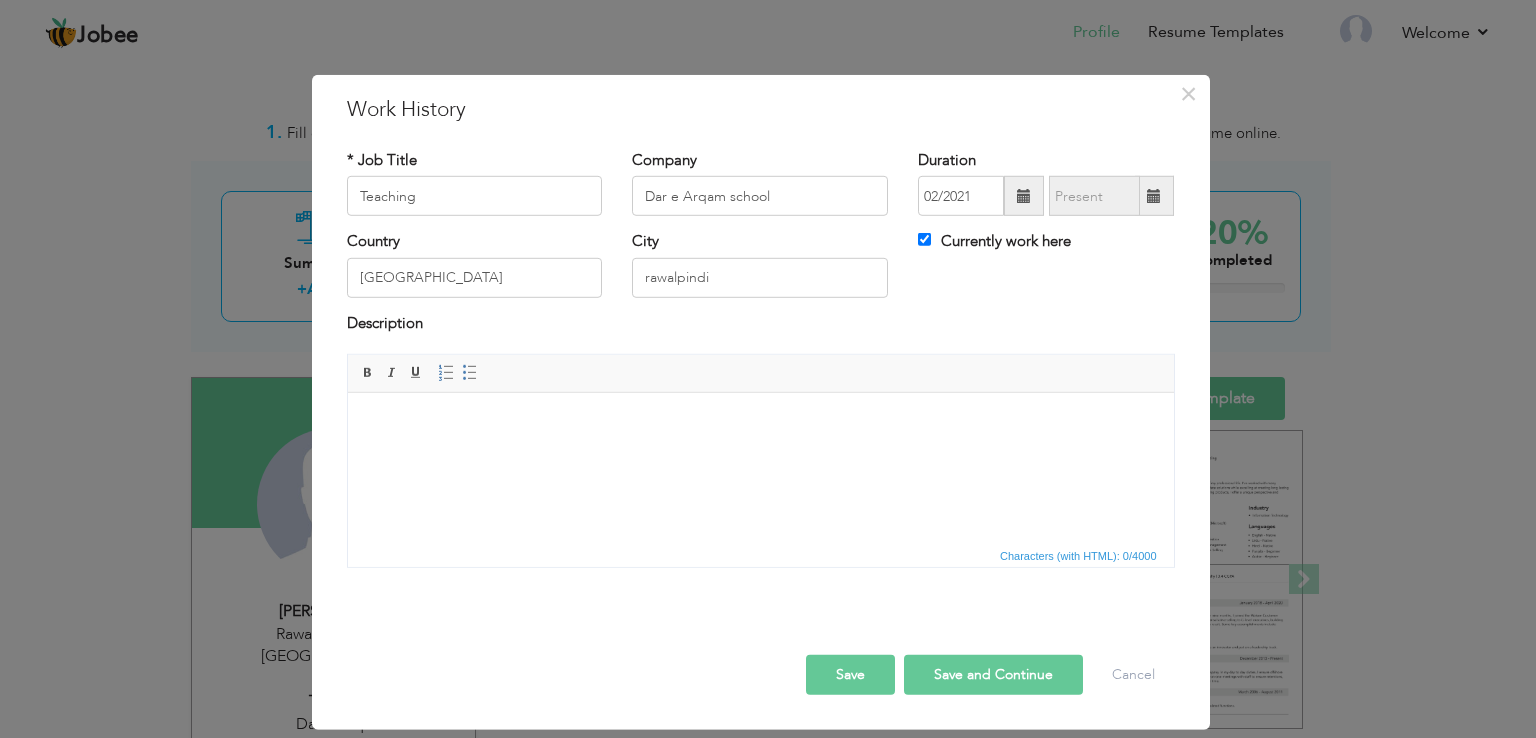 click on "Save and Continue" at bounding box center (993, 675) 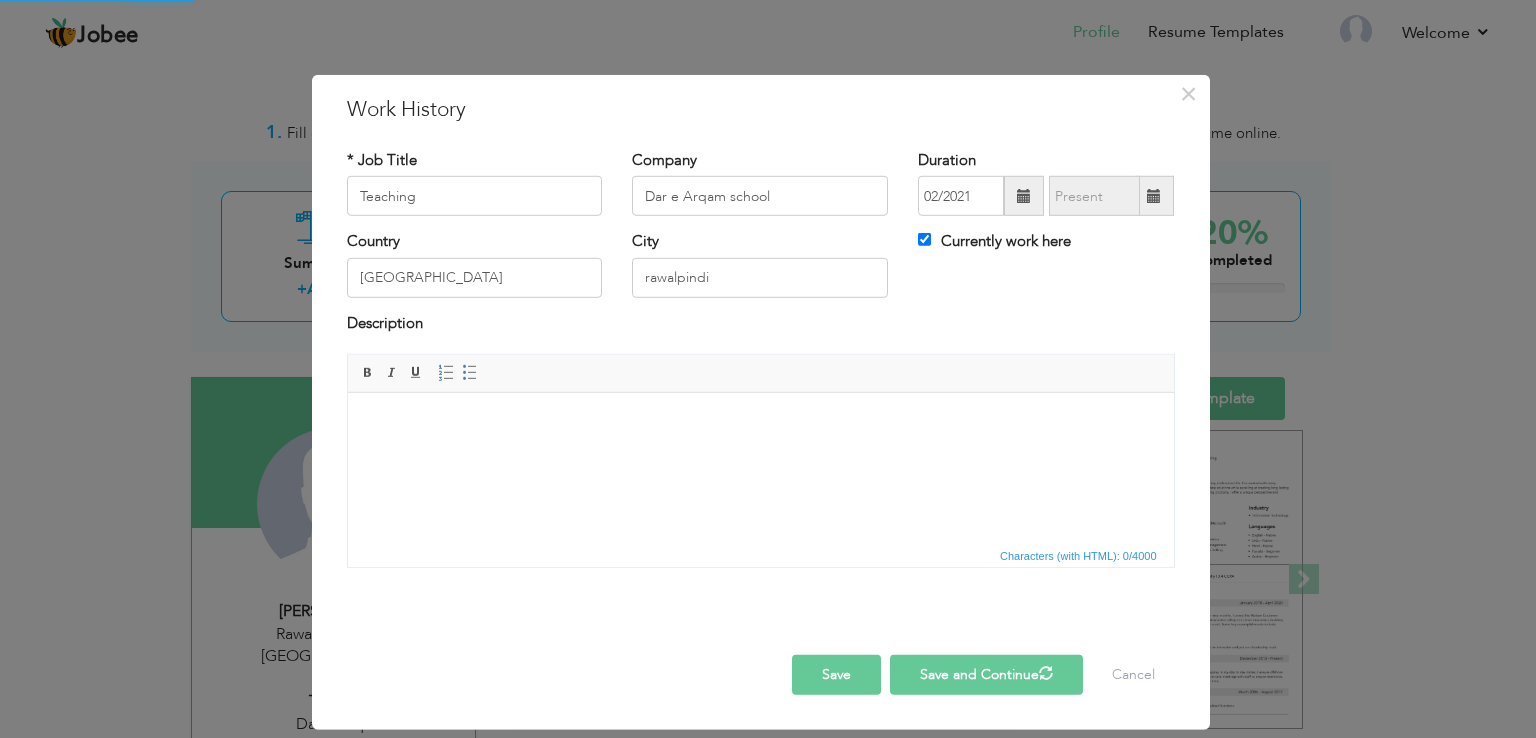 type 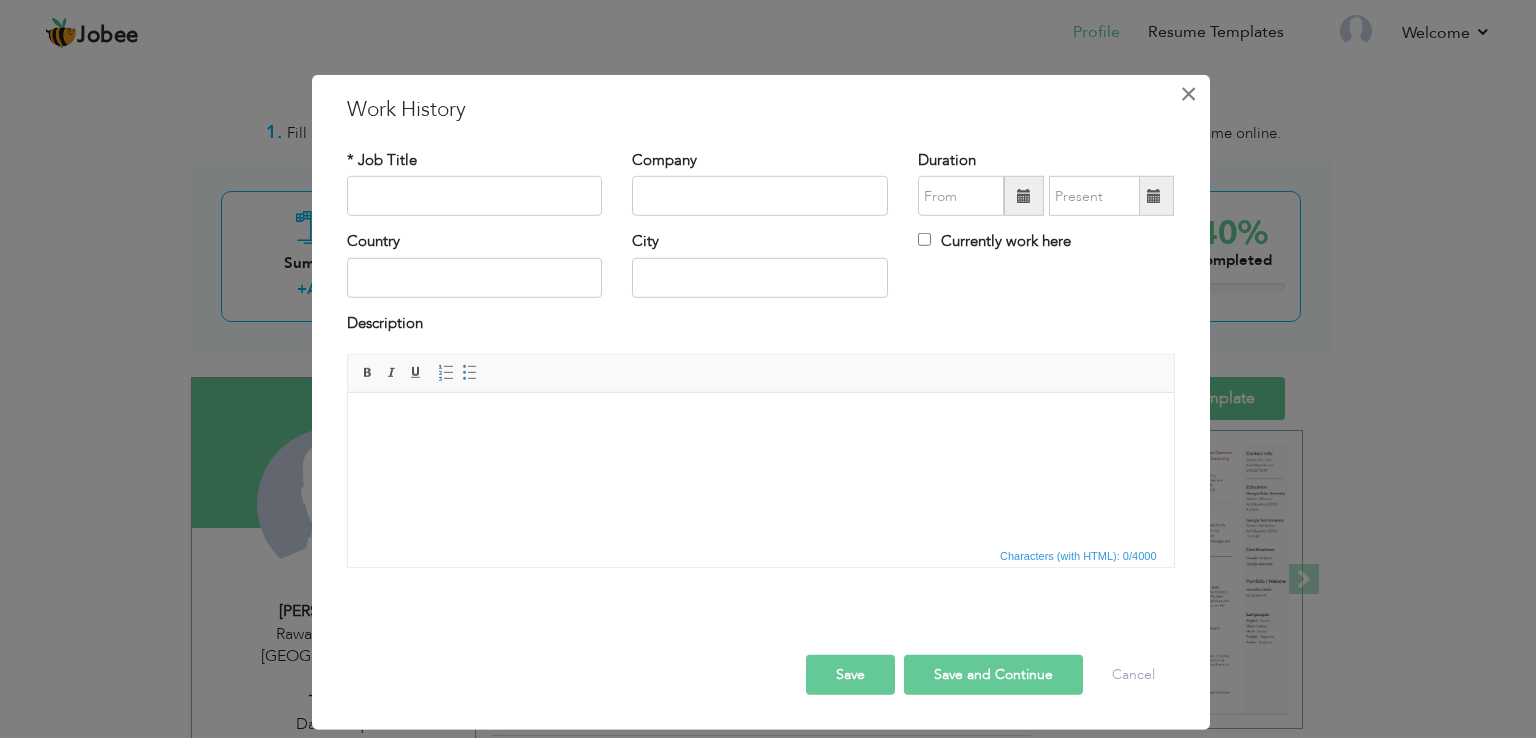 click on "×" at bounding box center [1188, 94] 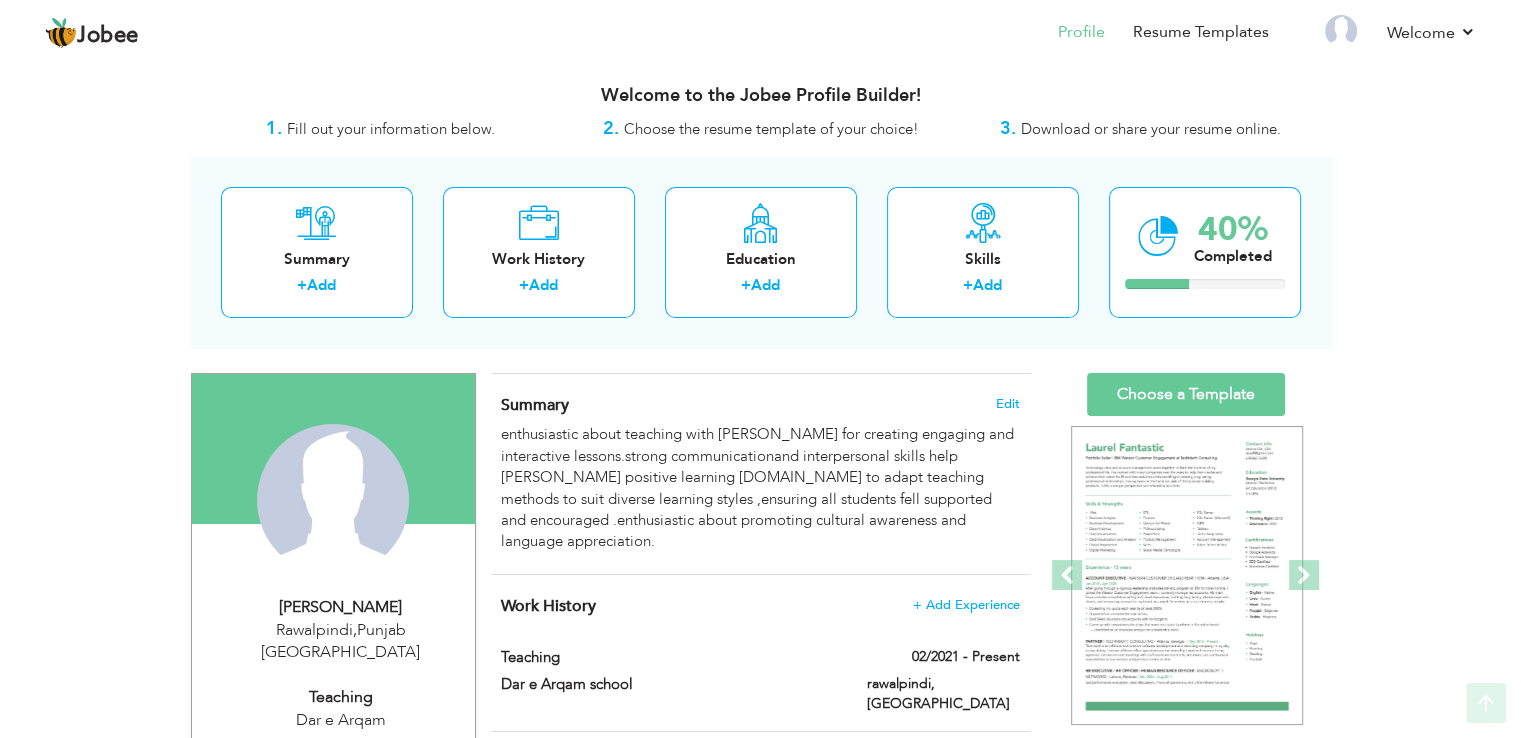 scroll, scrollTop: 0, scrollLeft: 0, axis: both 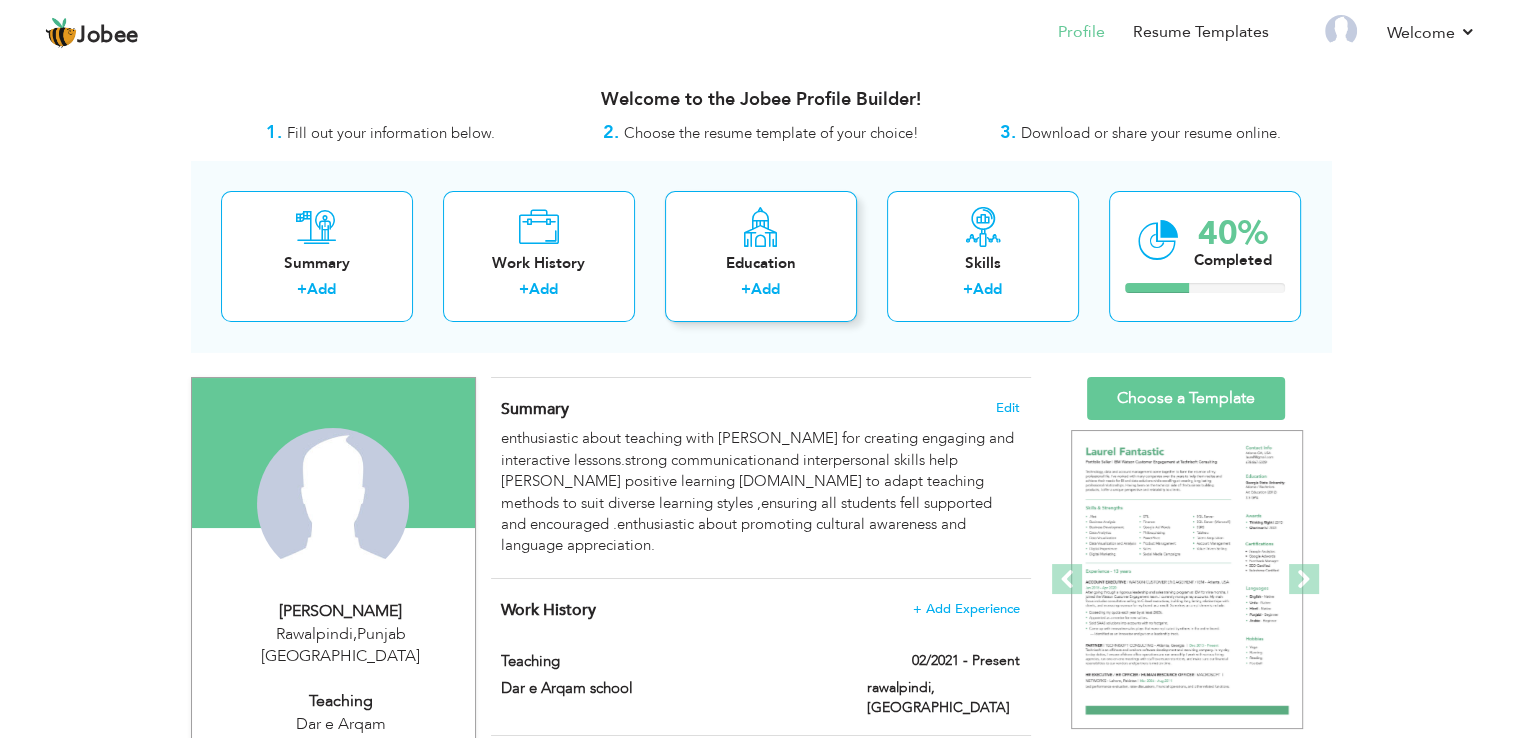 click on "Education" at bounding box center (761, 263) 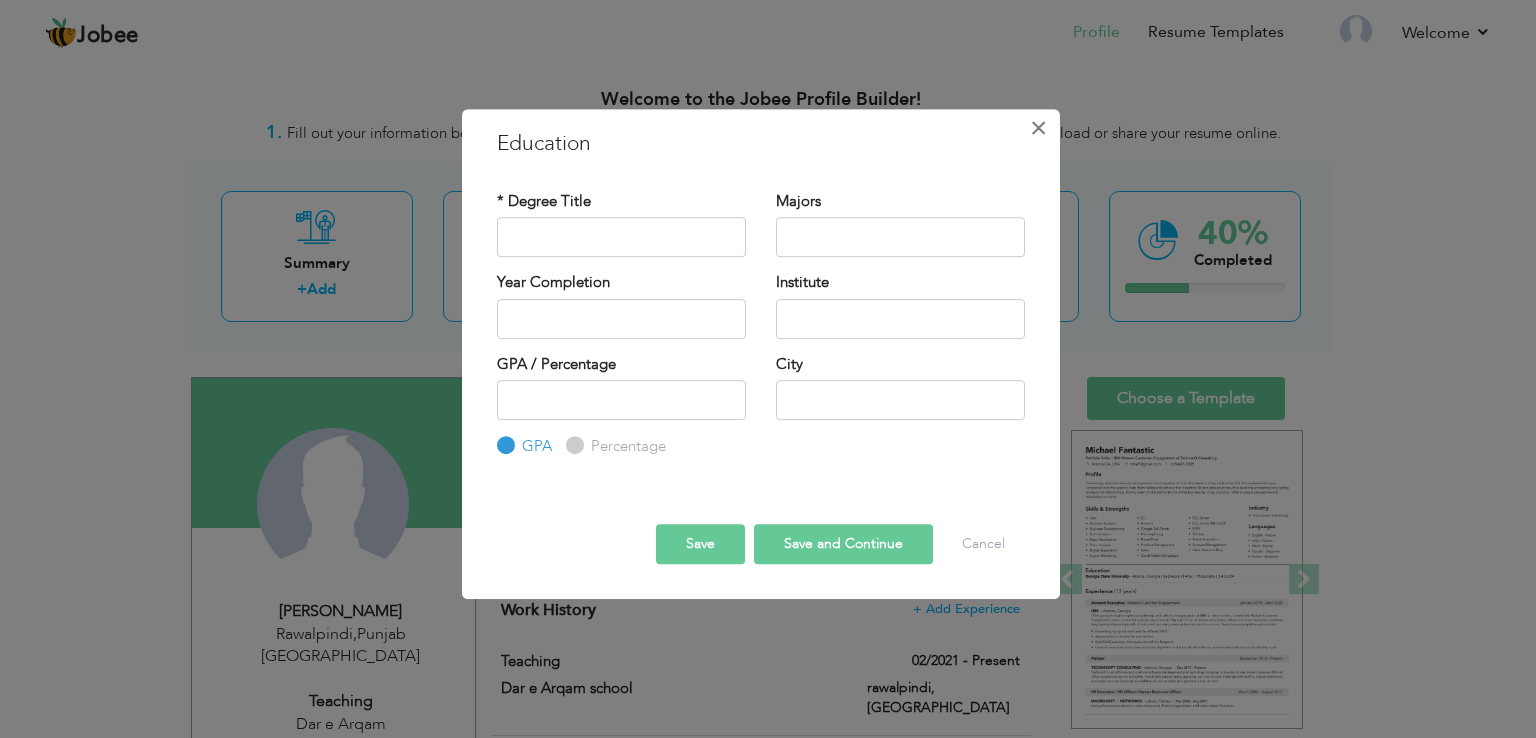 click on "×" at bounding box center (1039, 128) 